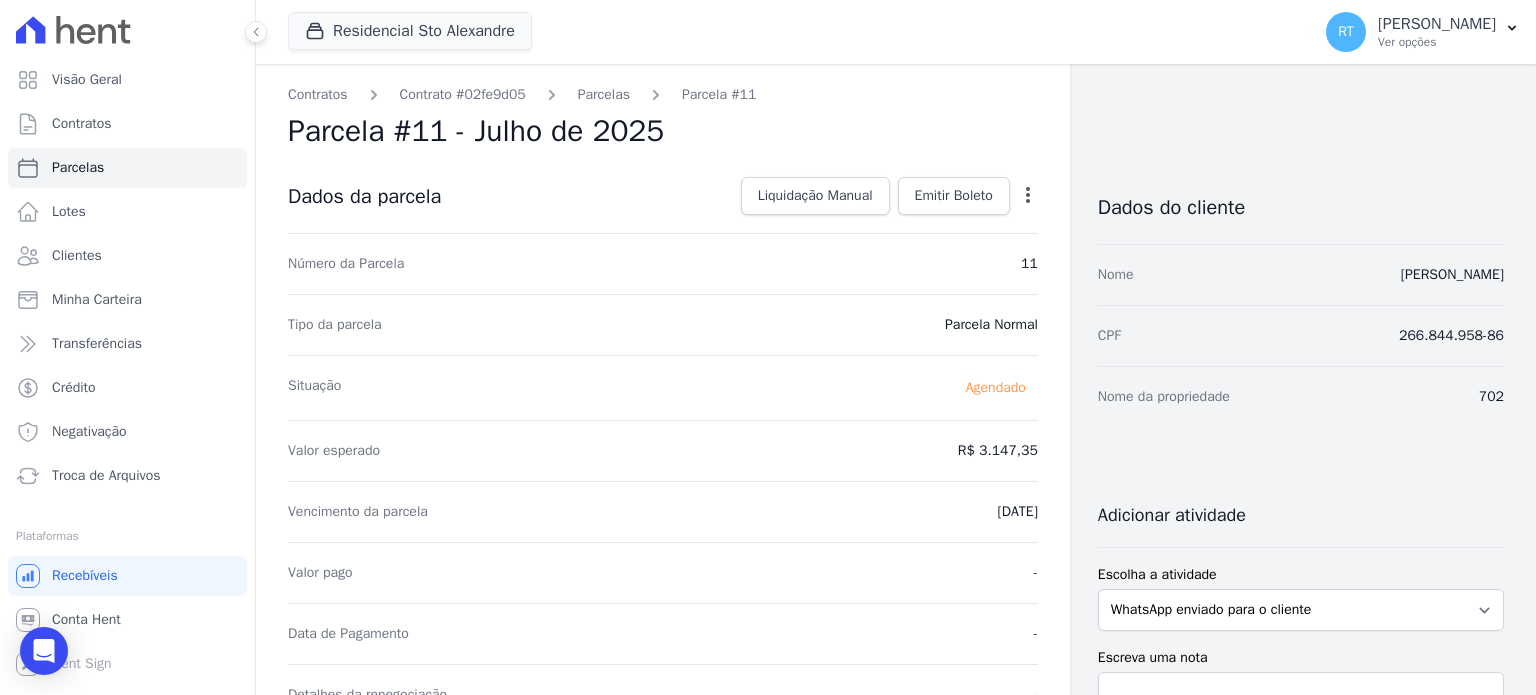 scroll, scrollTop: 0, scrollLeft: 0, axis: both 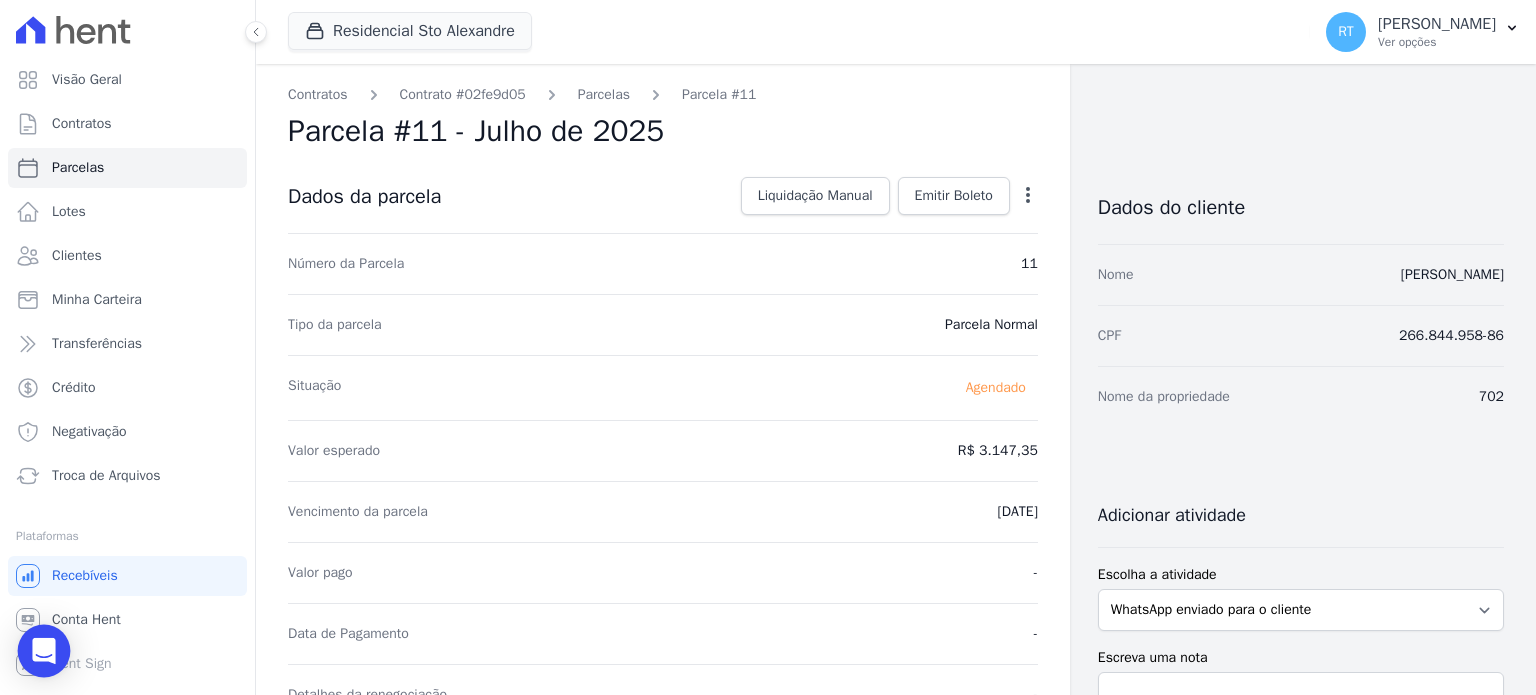 click at bounding box center (44, 651) 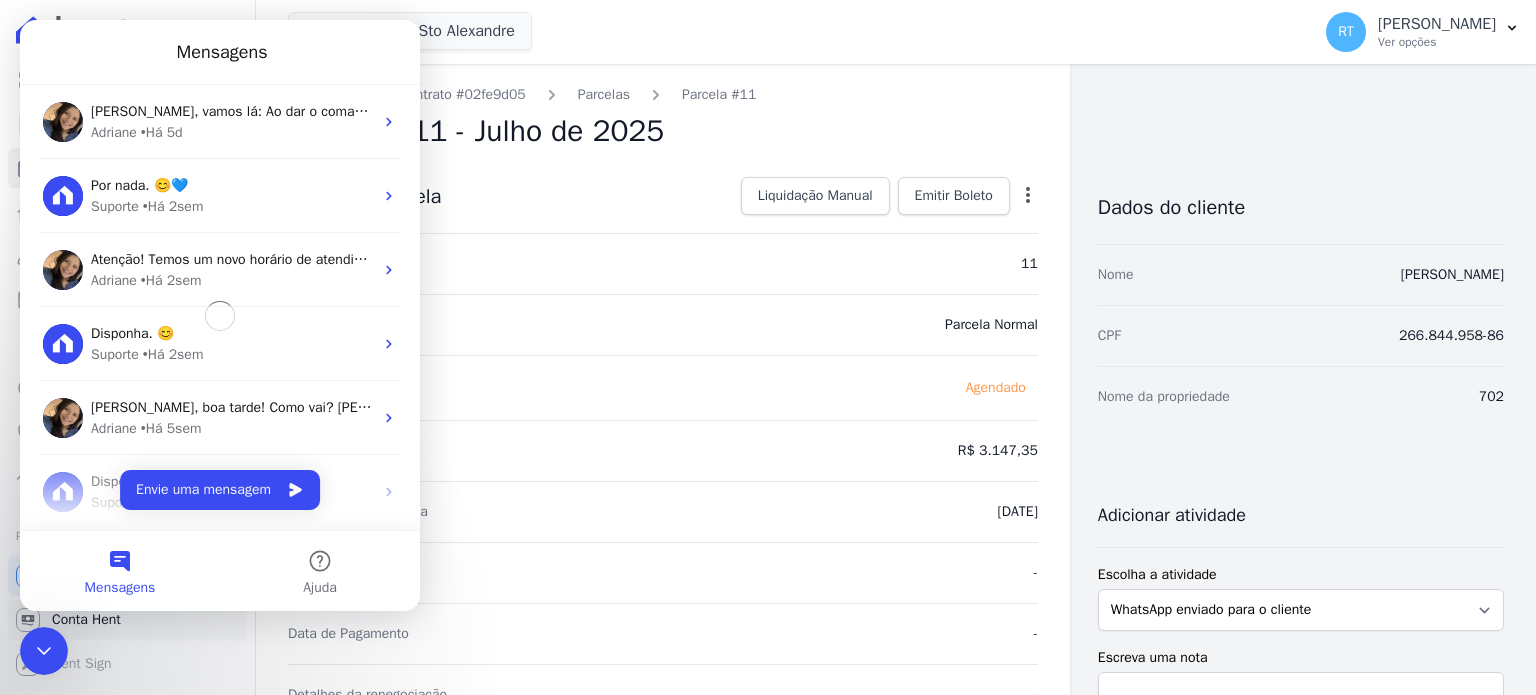 scroll, scrollTop: 0, scrollLeft: 0, axis: both 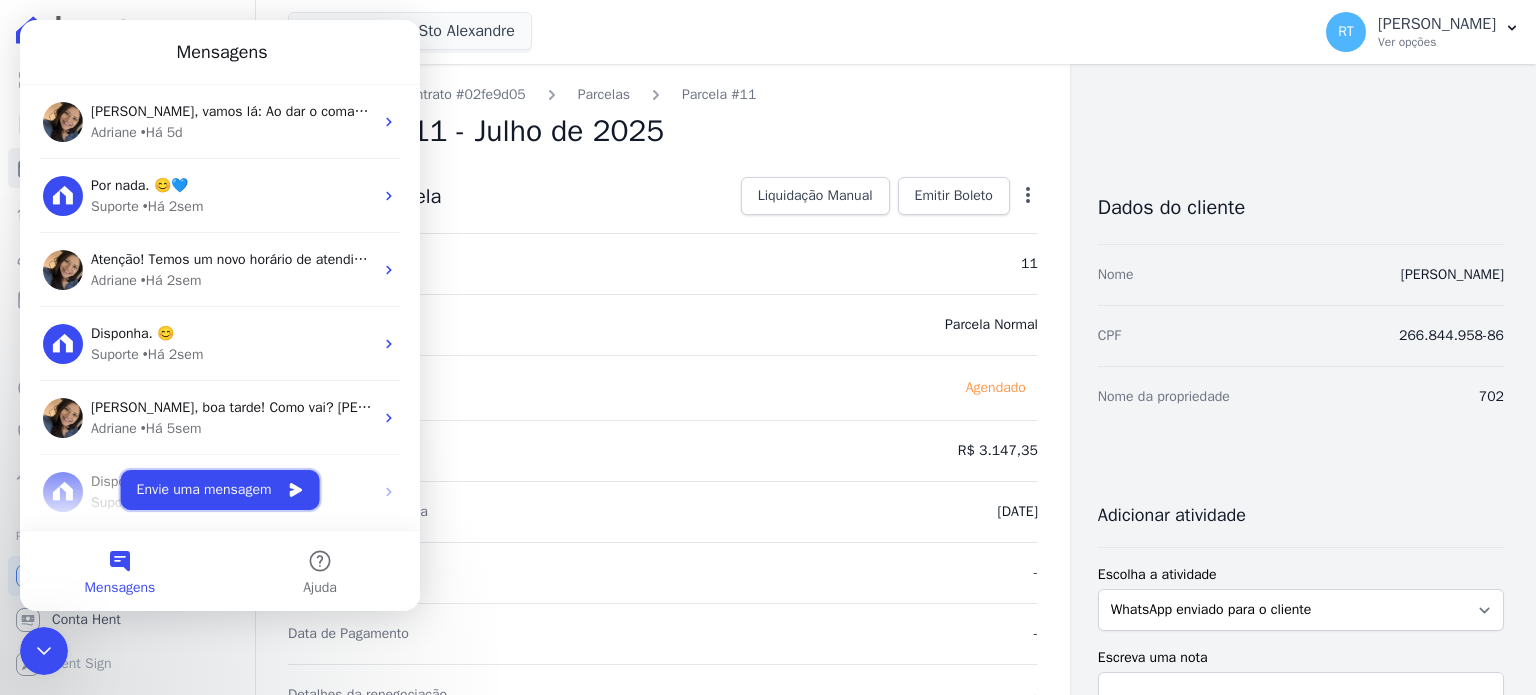 click on "Envie uma mensagem" at bounding box center [220, 490] 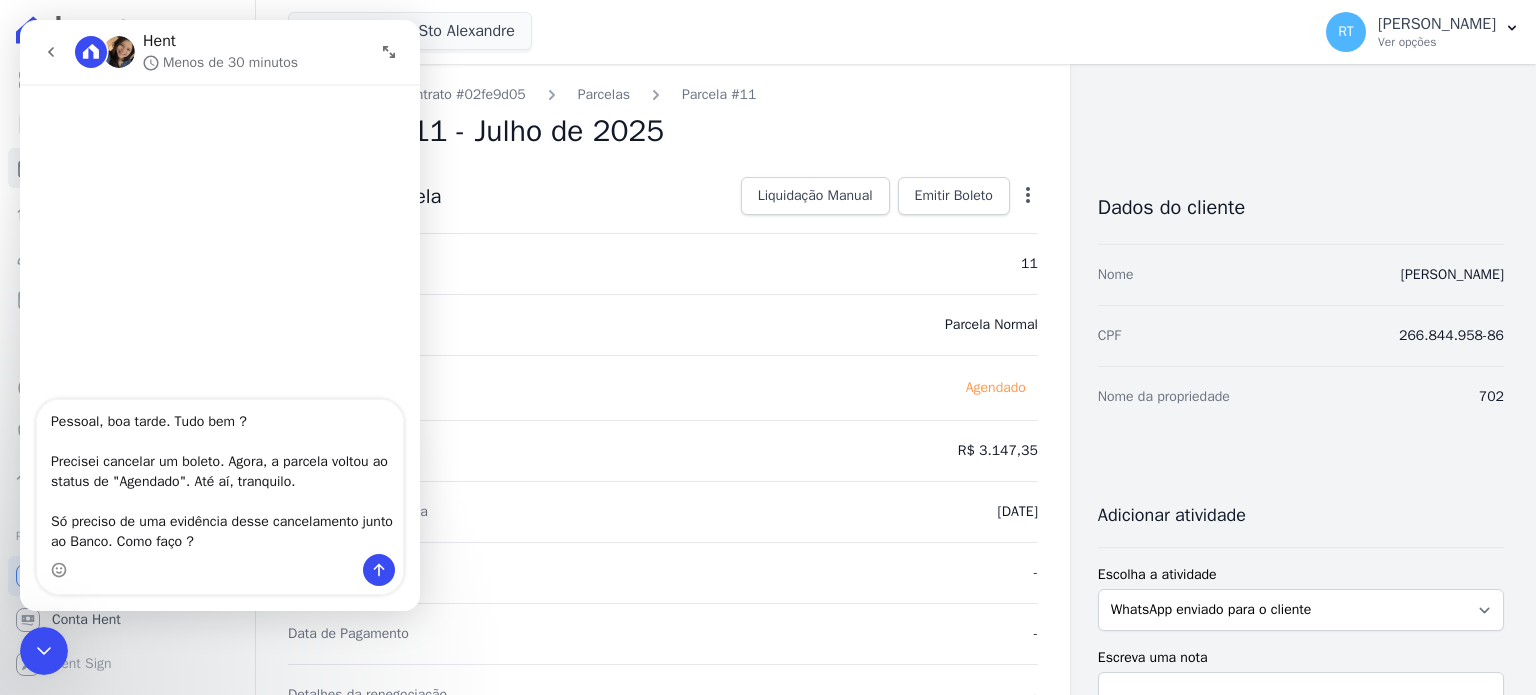 scroll, scrollTop: 33, scrollLeft: 0, axis: vertical 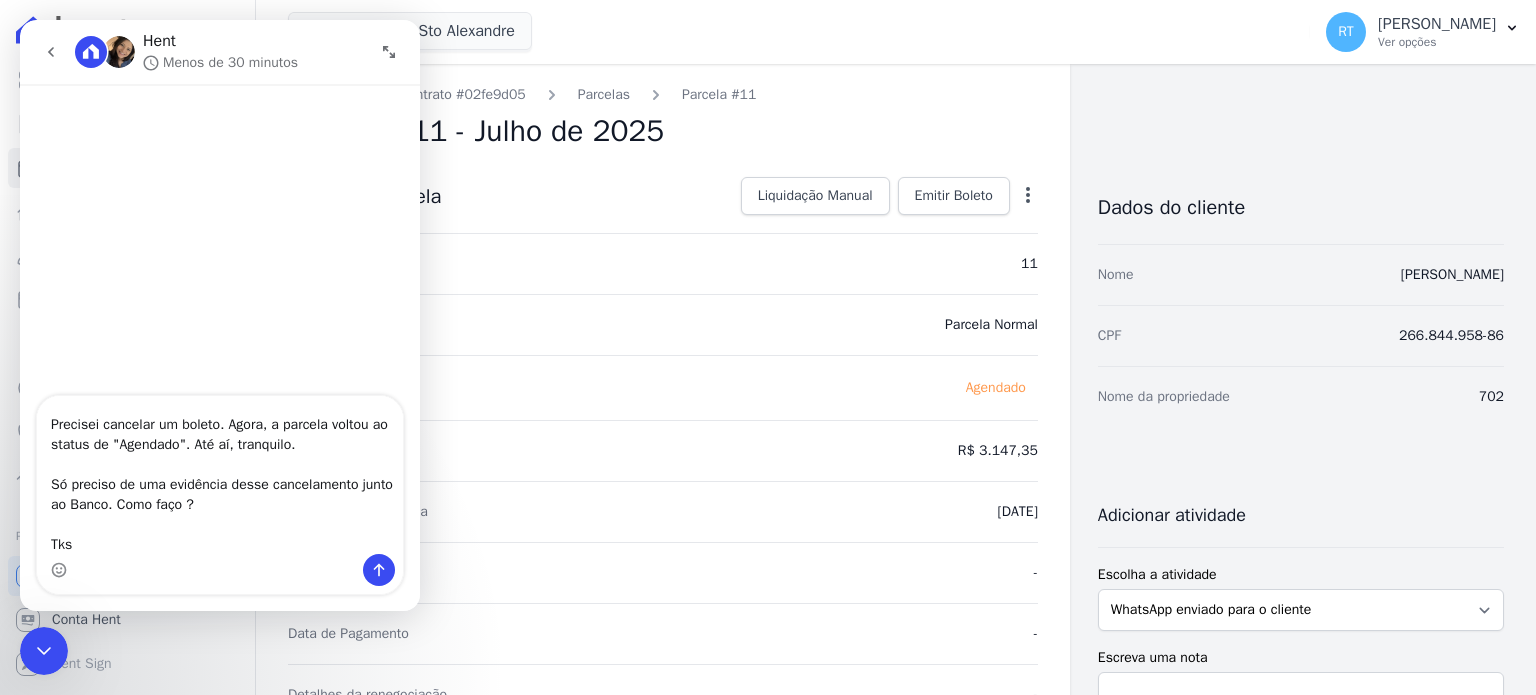 type on "Pessoal, boa tarde. Tudo bem ?
Precisei cancelar um boleto. Agora, a parcela voltou ao status de "Agendado". Até aí, tranquilo.
Só preciso de uma evidência desse cancelamento junto ao Banco. Como faço ?
Tks !" 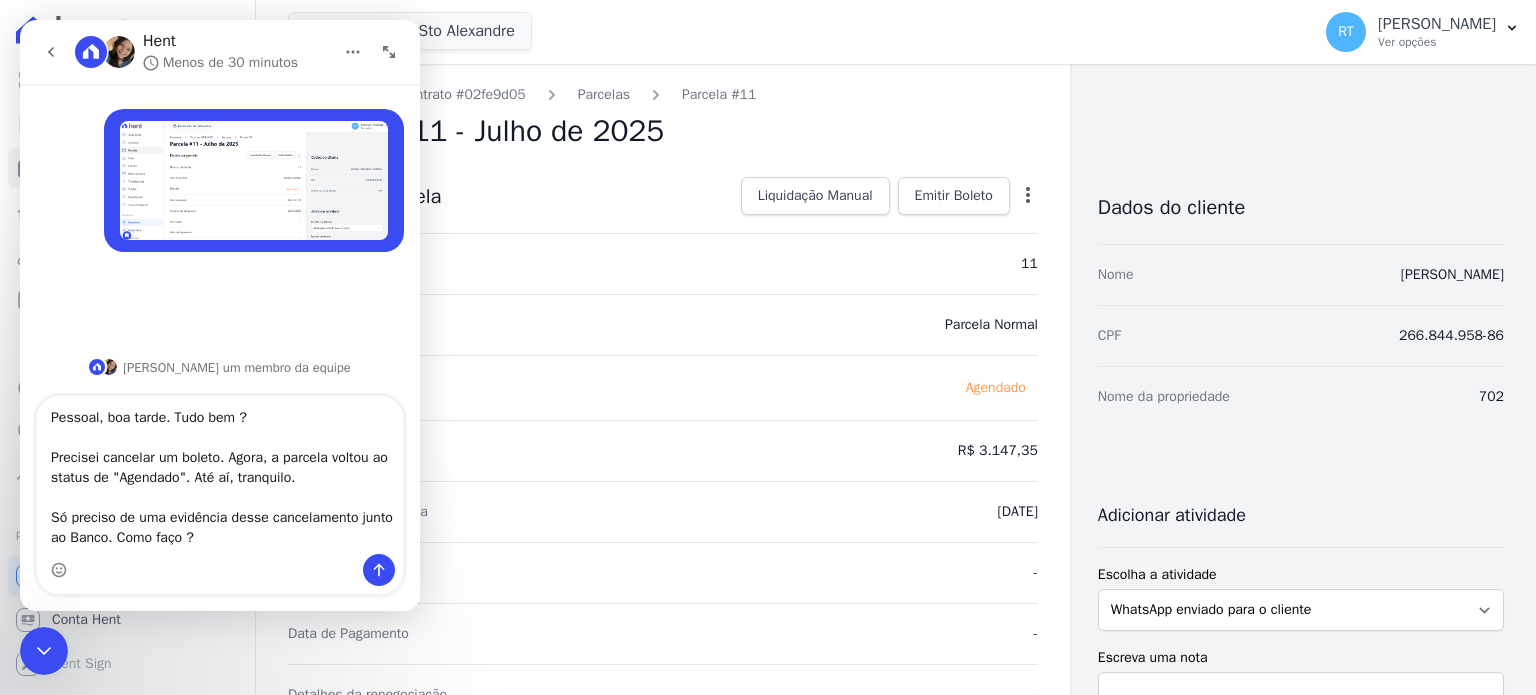 type 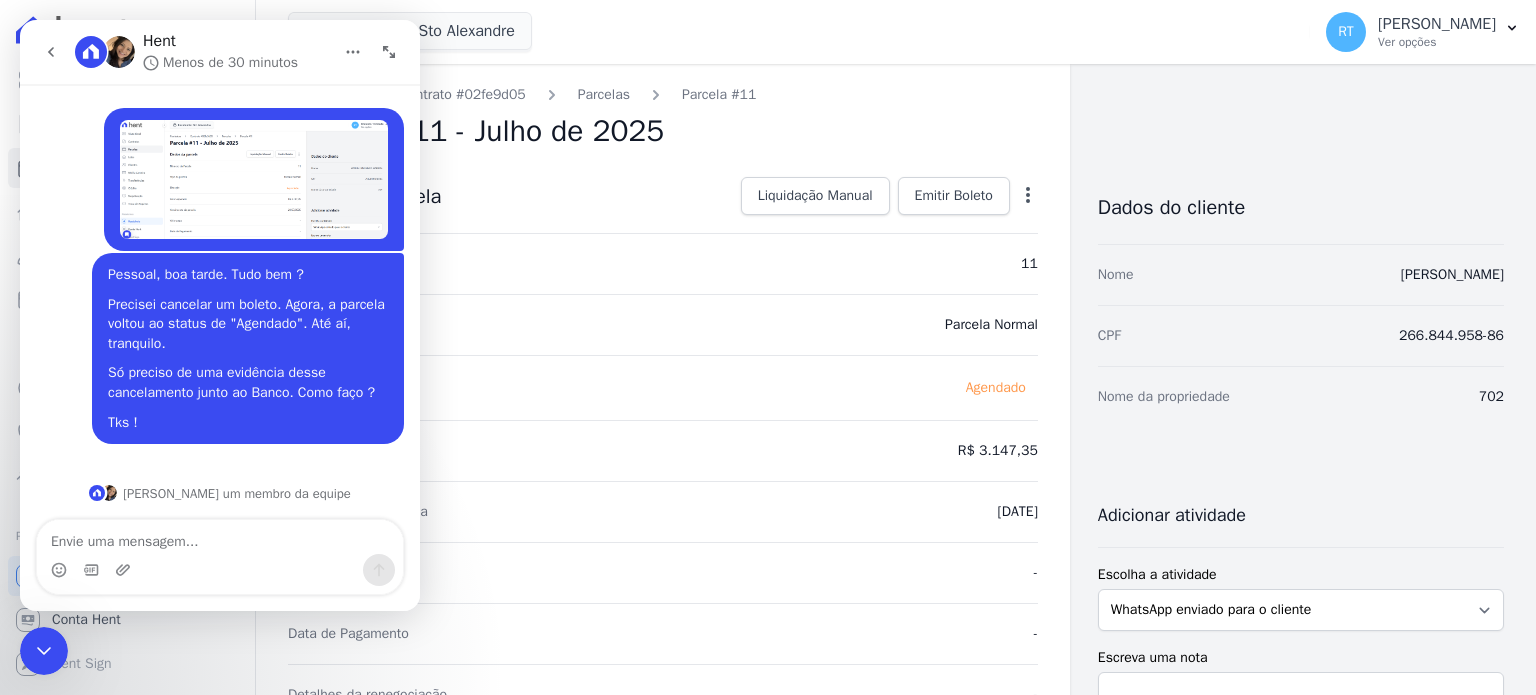 scroll, scrollTop: 169, scrollLeft: 0, axis: vertical 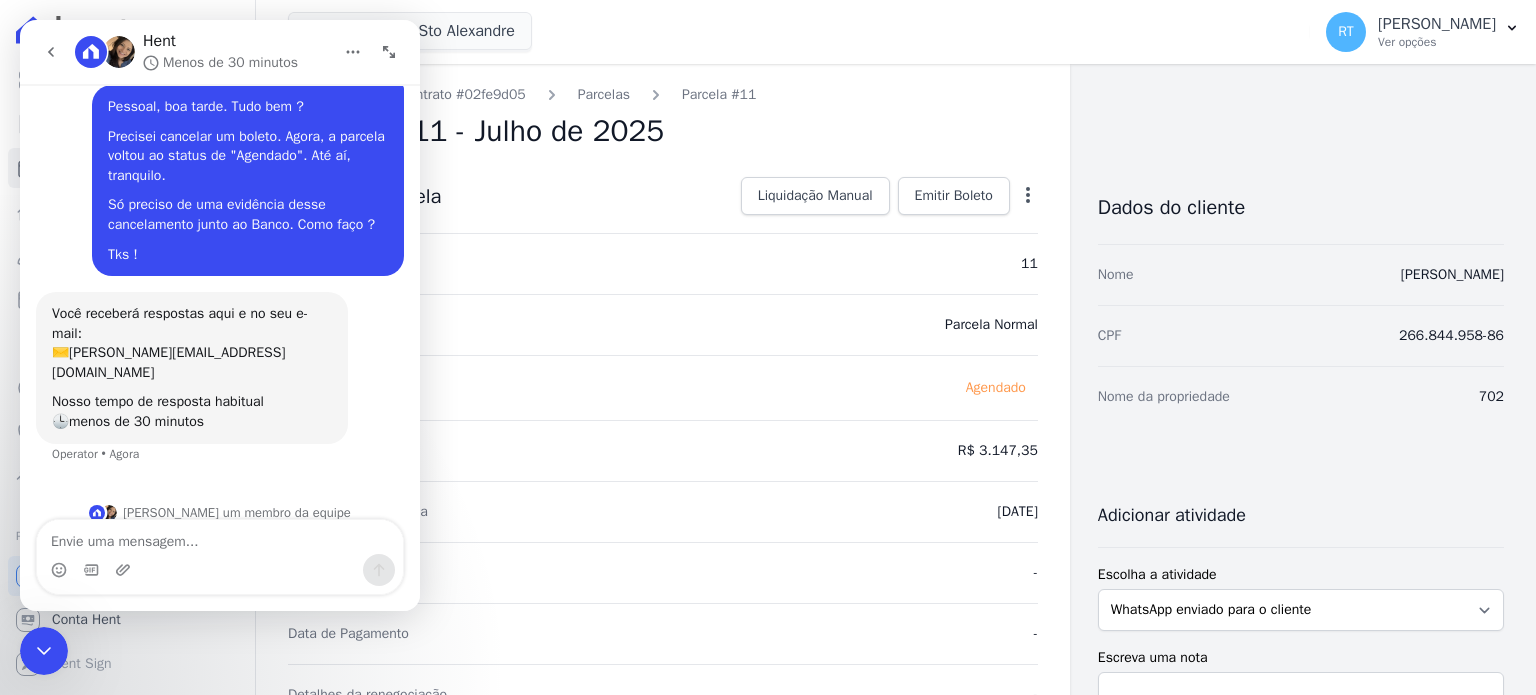 click at bounding box center [44, 651] 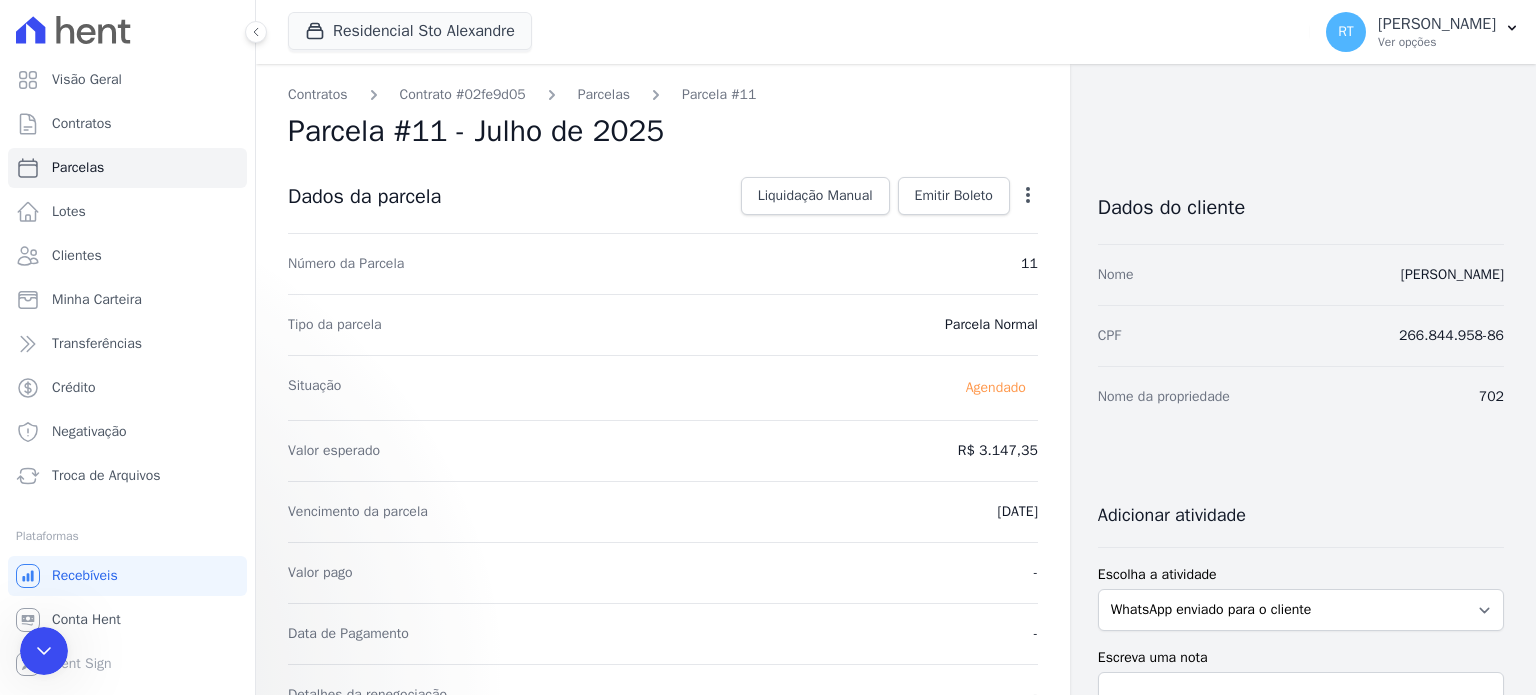 scroll, scrollTop: 0, scrollLeft: 0, axis: both 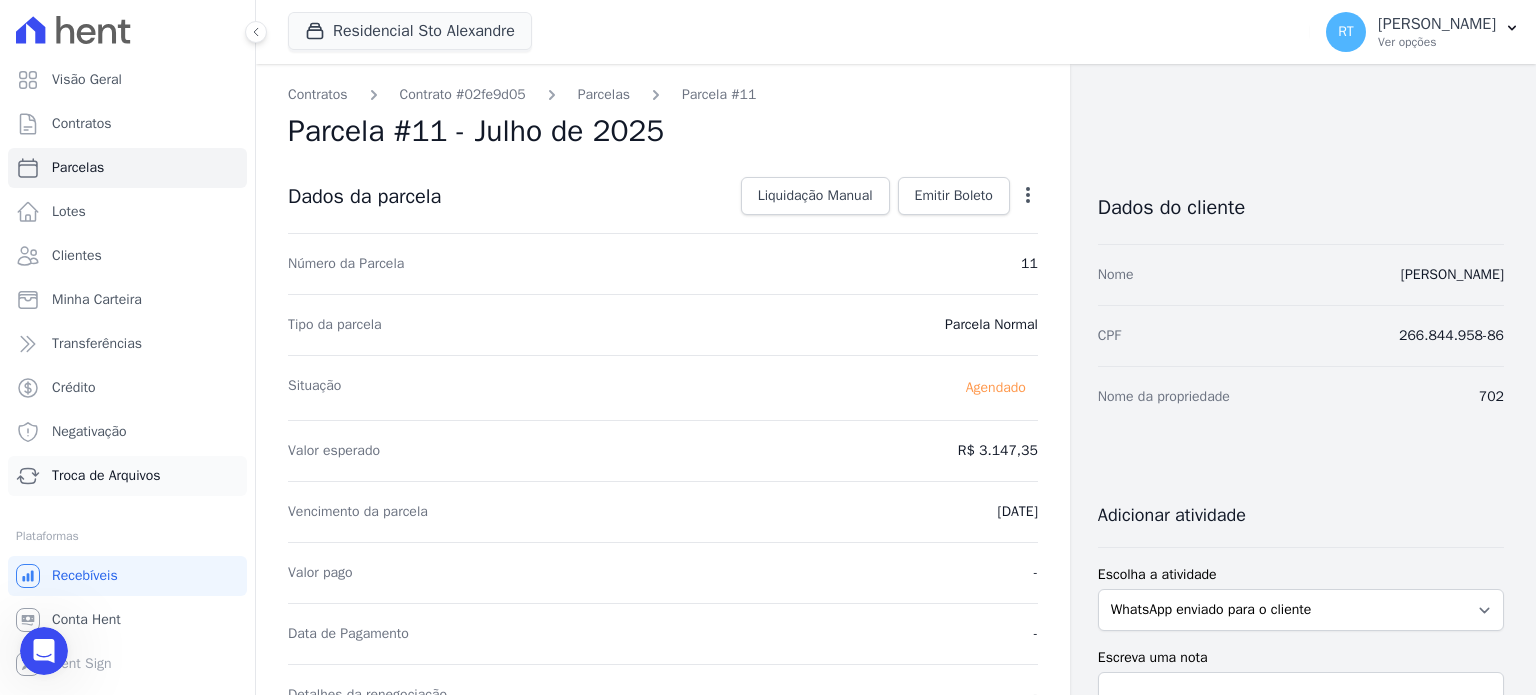 click on "Troca de Arquivos" at bounding box center (127, 476) 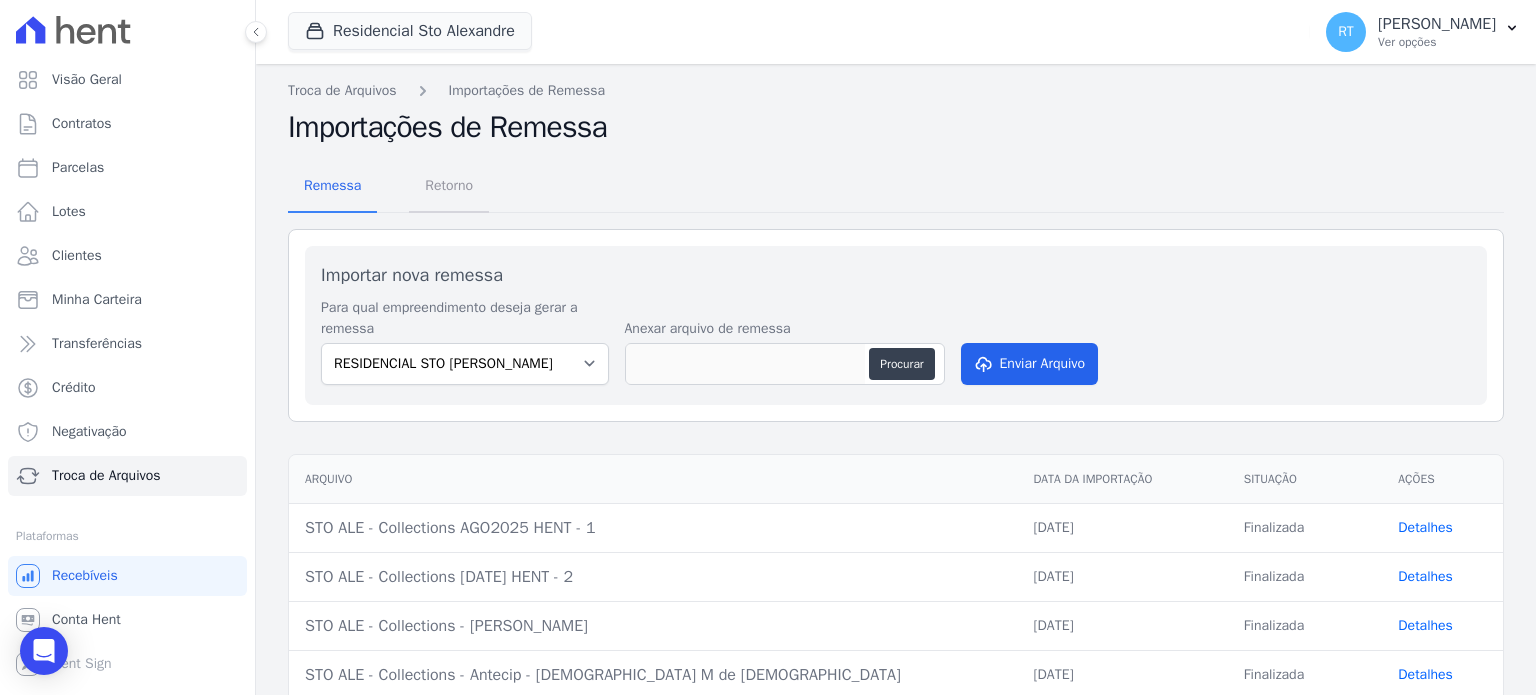 click on "Retorno" at bounding box center [449, 185] 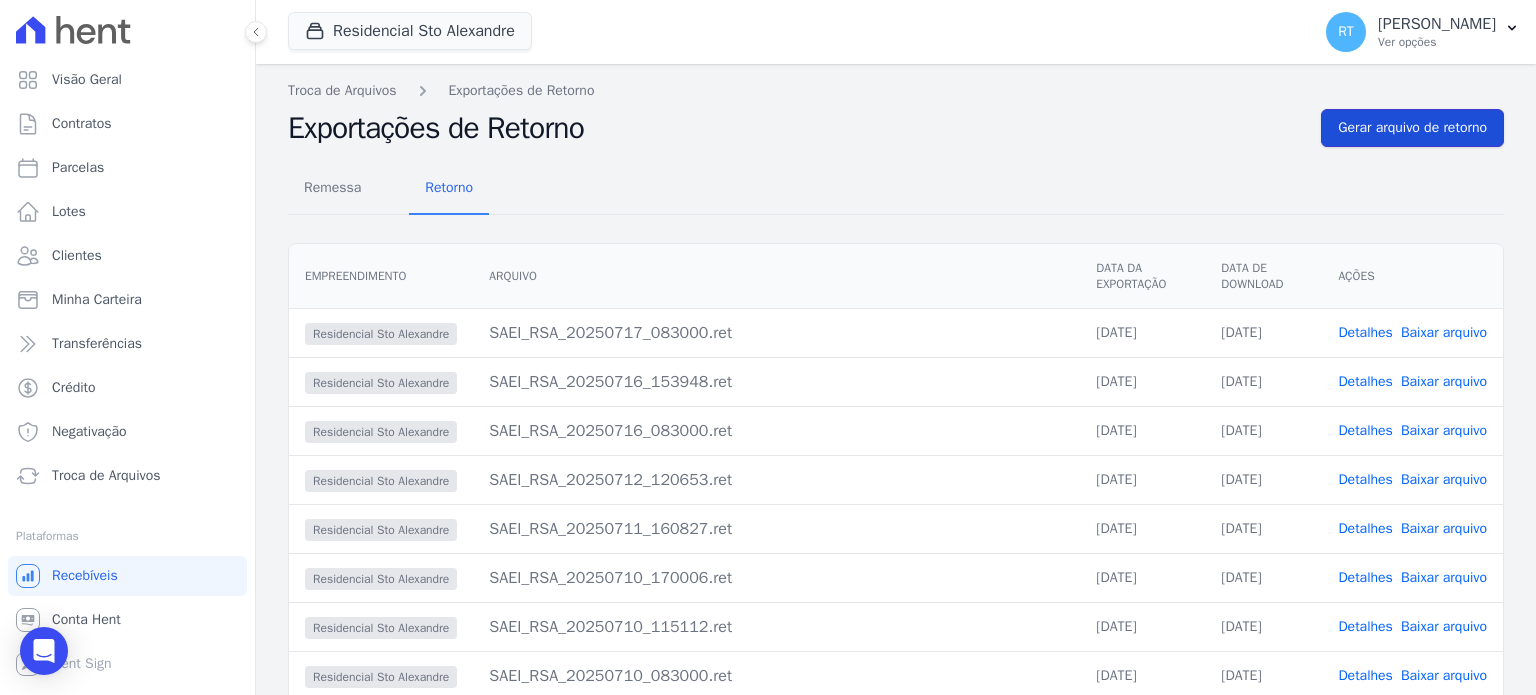 click on "Gerar arquivo de retorno" at bounding box center [1412, 128] 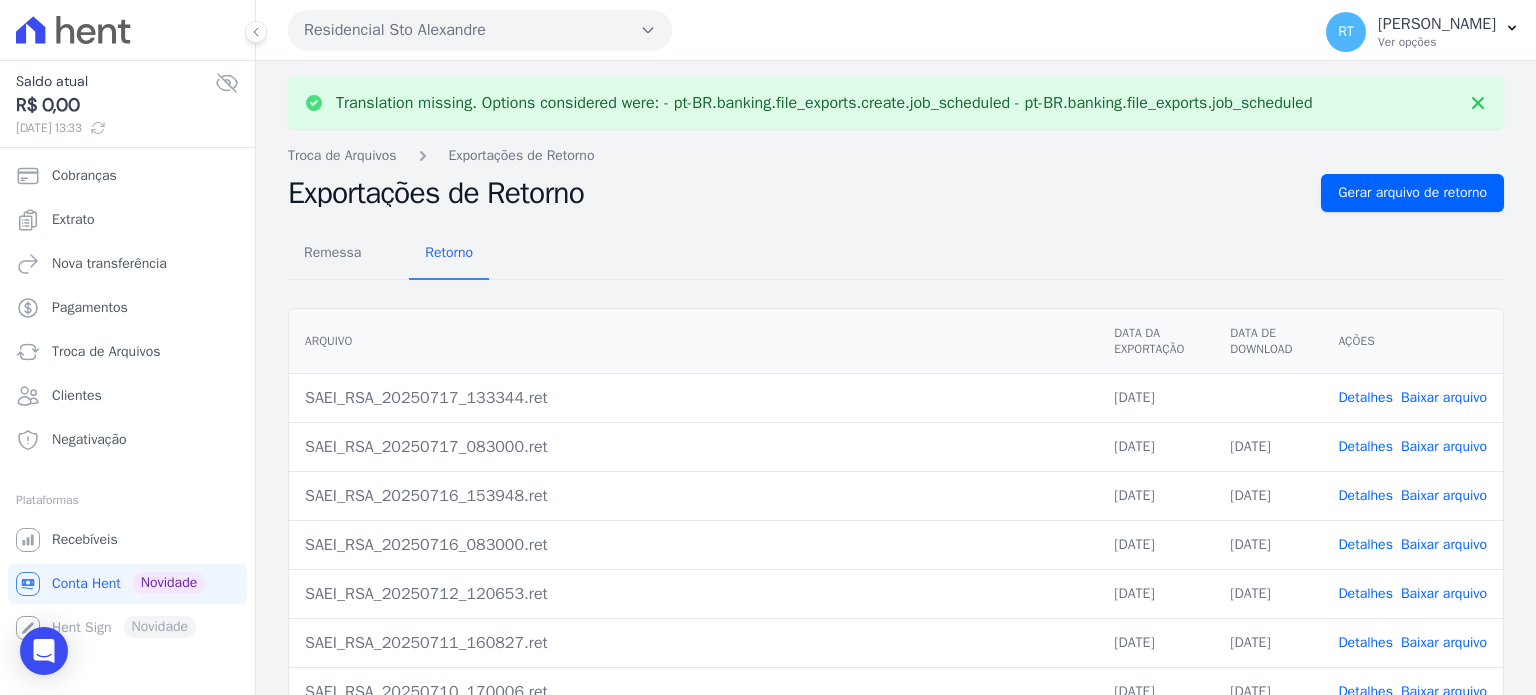 click on "Detalhes" at bounding box center (1365, 397) 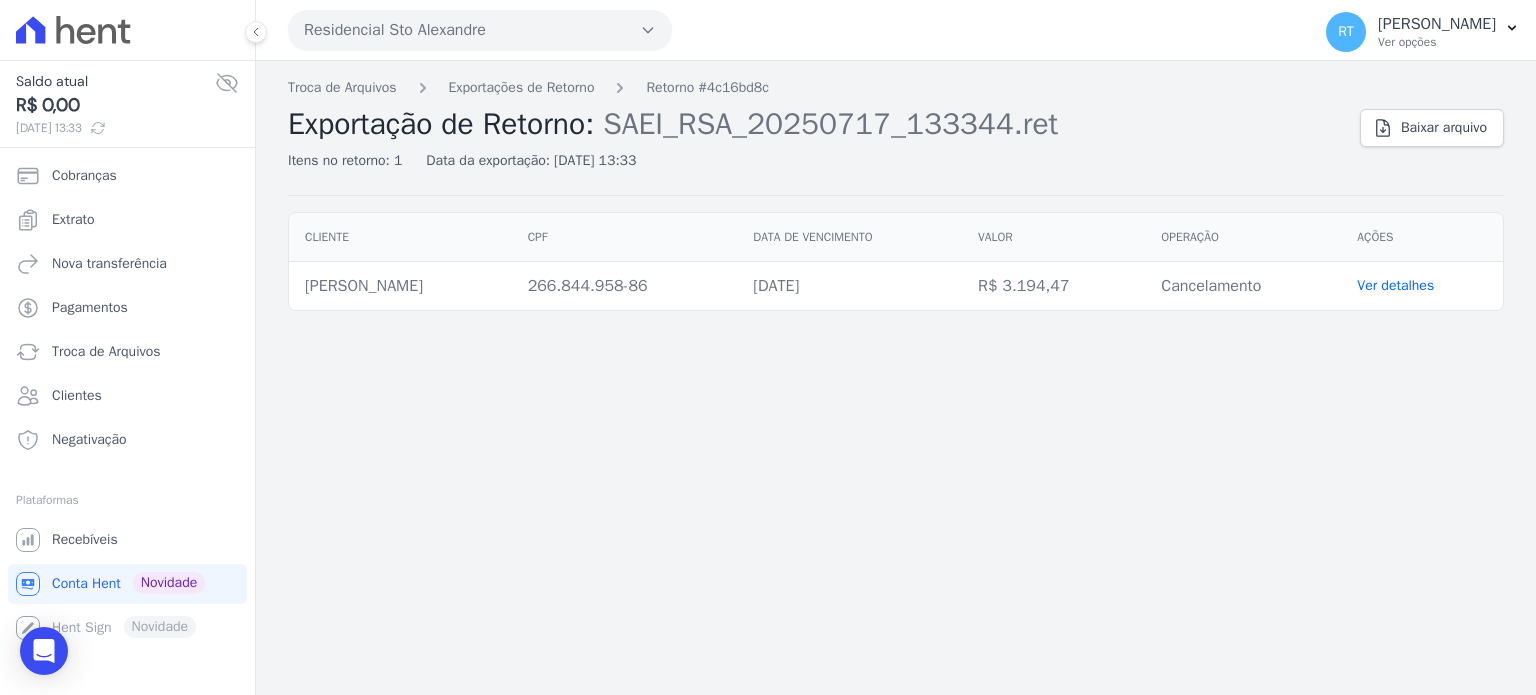 click on "Ver detalhes" at bounding box center [1395, 285] 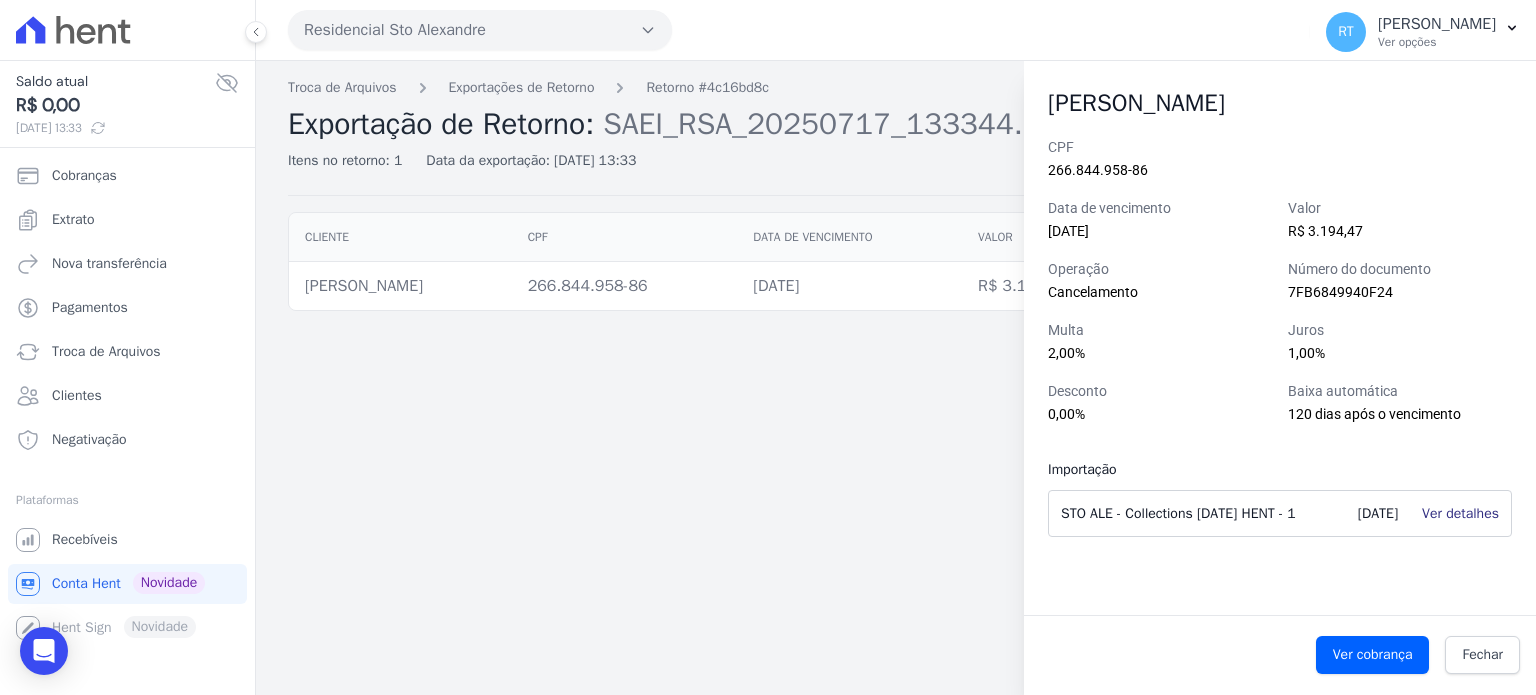 click on "Ver detalhes" at bounding box center (1460, 513) 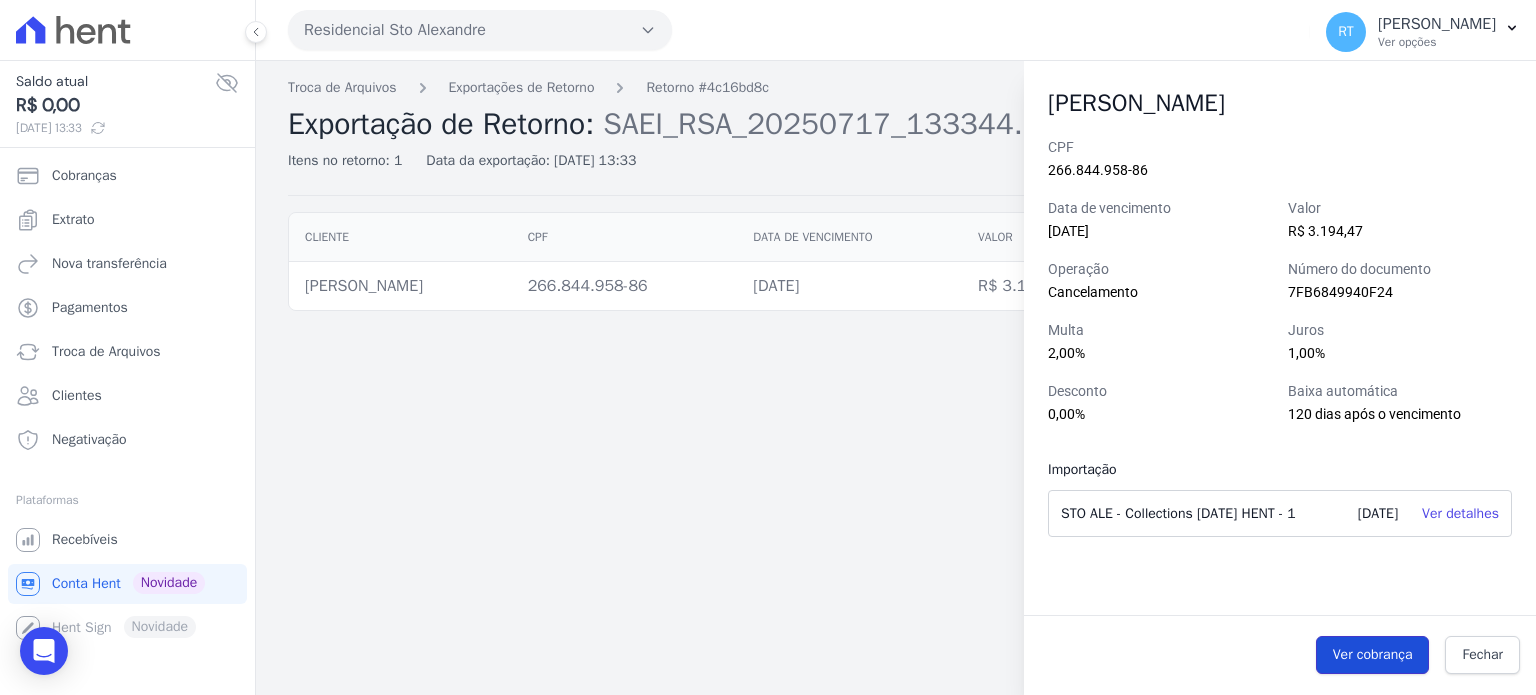 click on "Ver cobrança" at bounding box center [1373, 655] 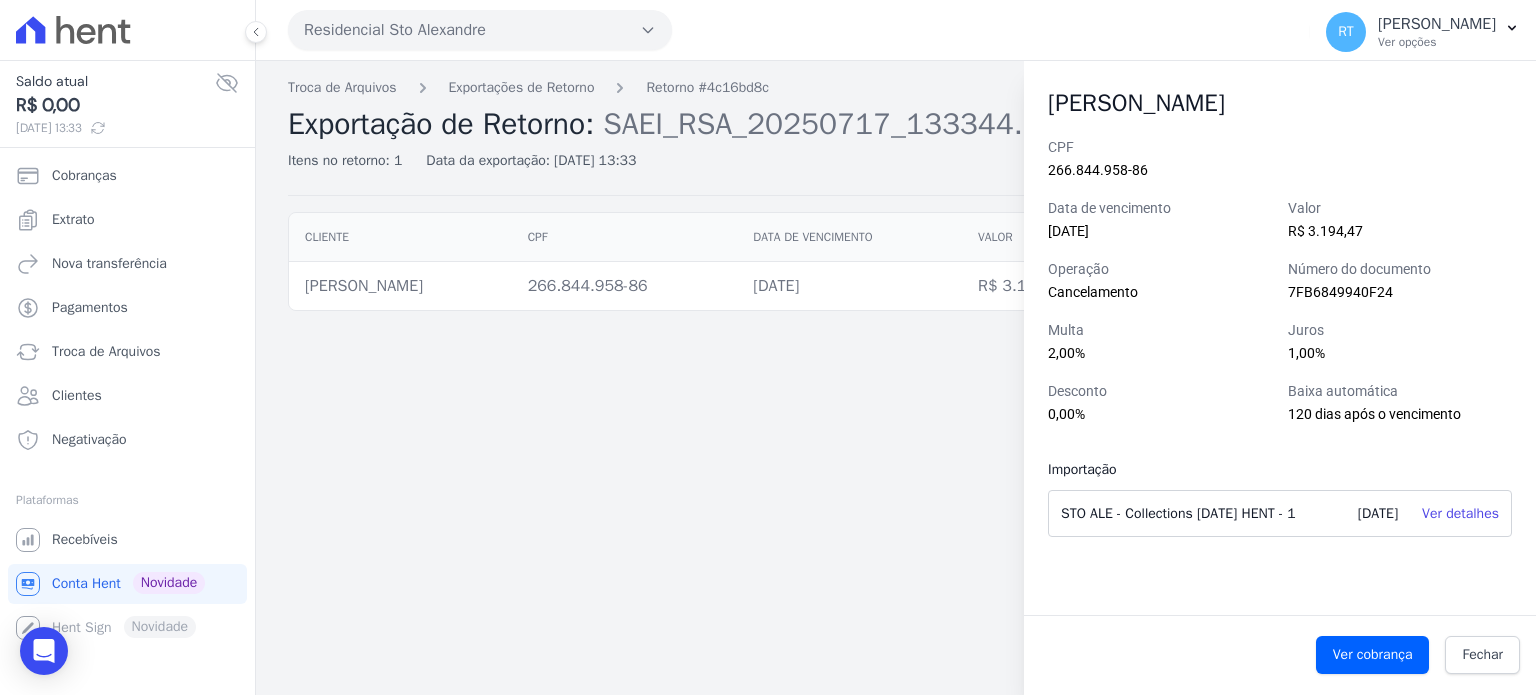 drag, startPoint x: 53, startPoint y: 651, endPoint x: 268, endPoint y: 614, distance: 218.16049 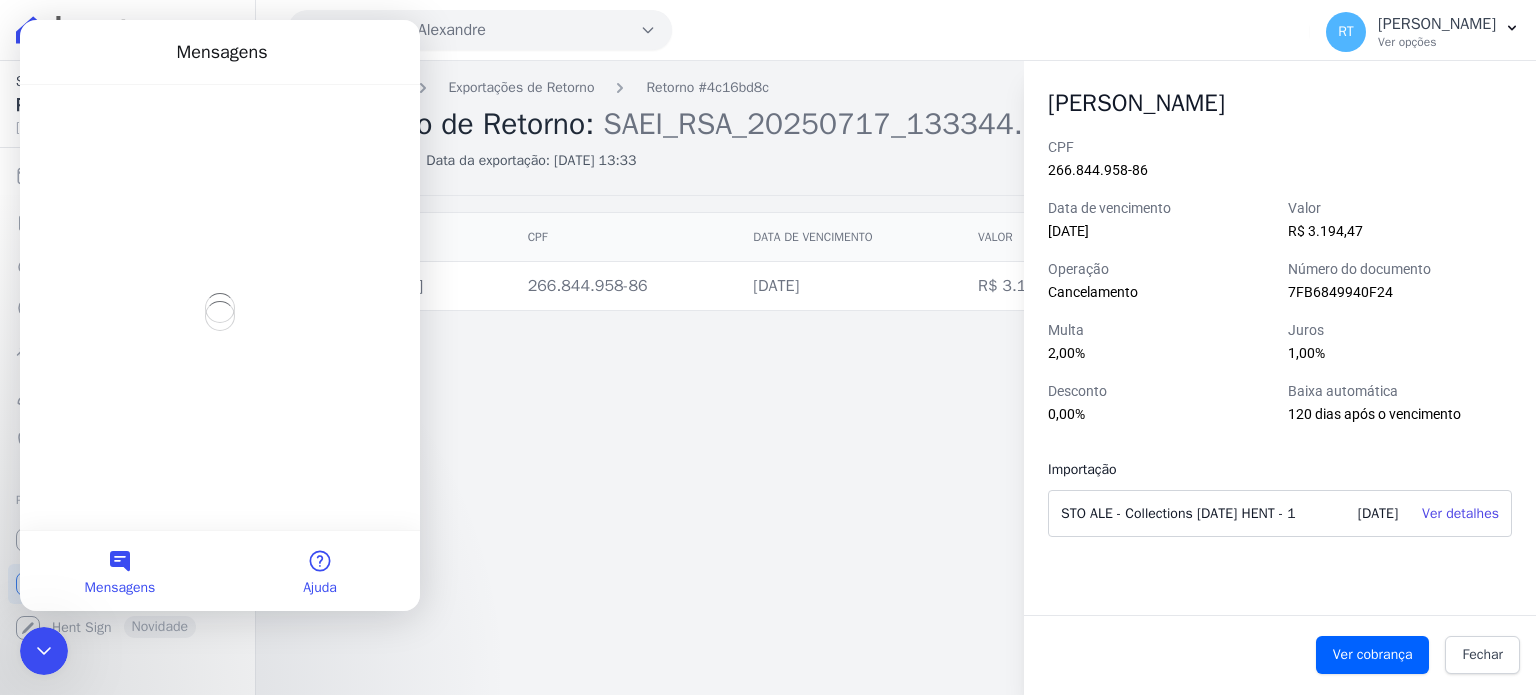 scroll, scrollTop: 0, scrollLeft: 0, axis: both 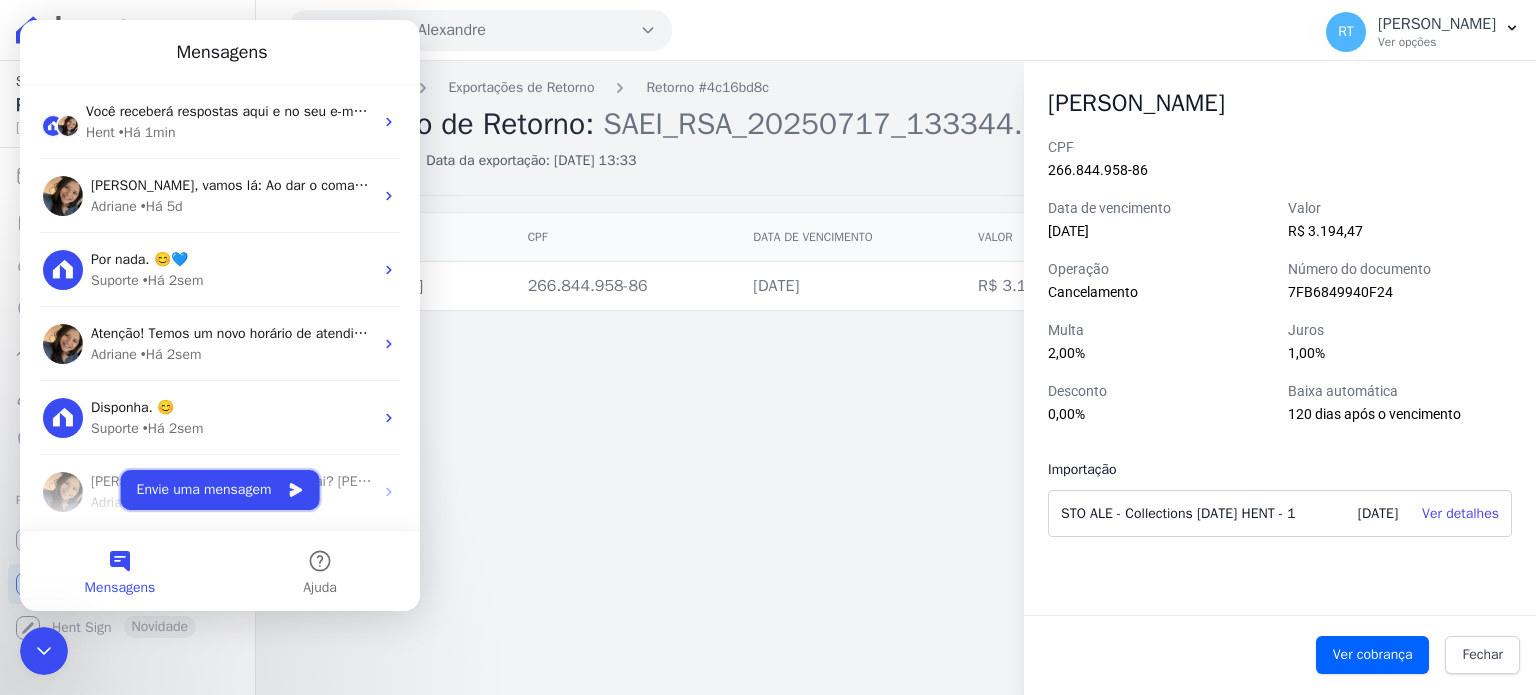 click on "Envie uma mensagem" at bounding box center [220, 490] 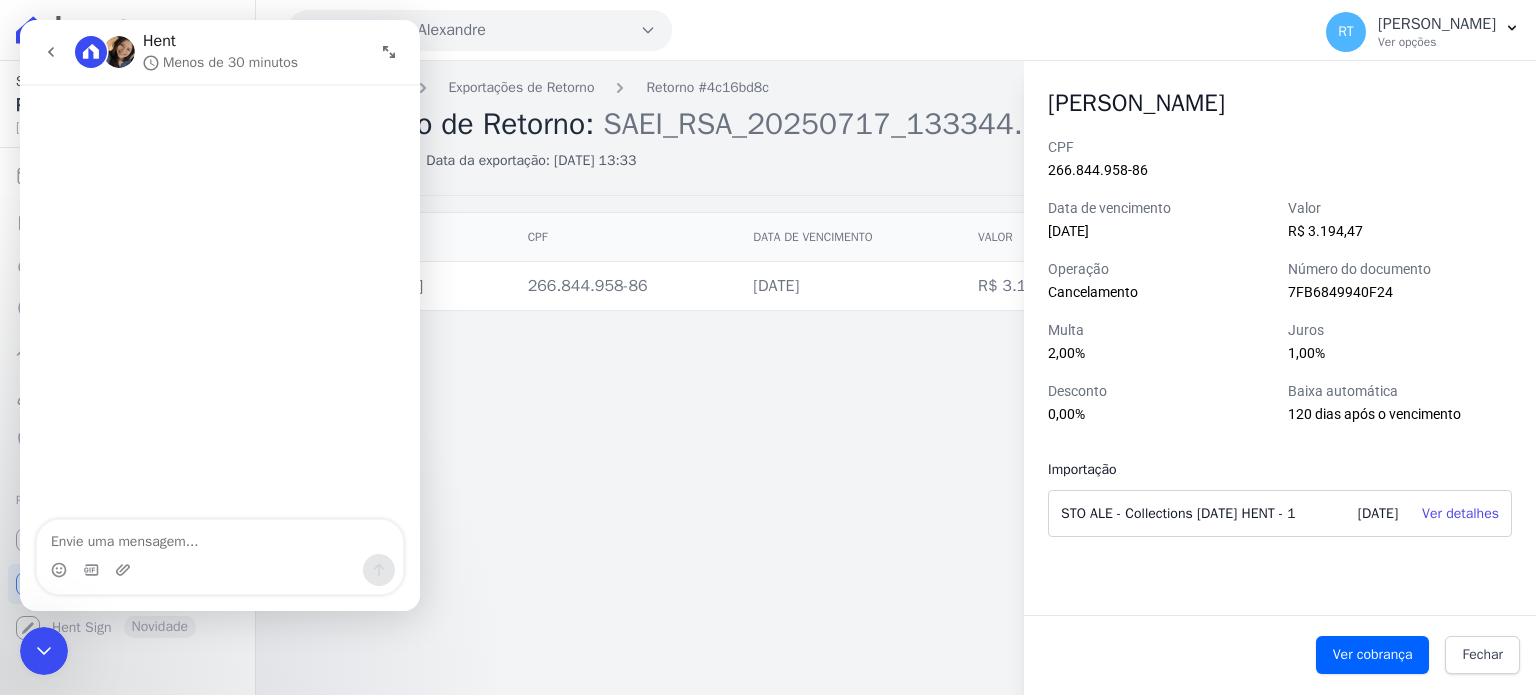 click 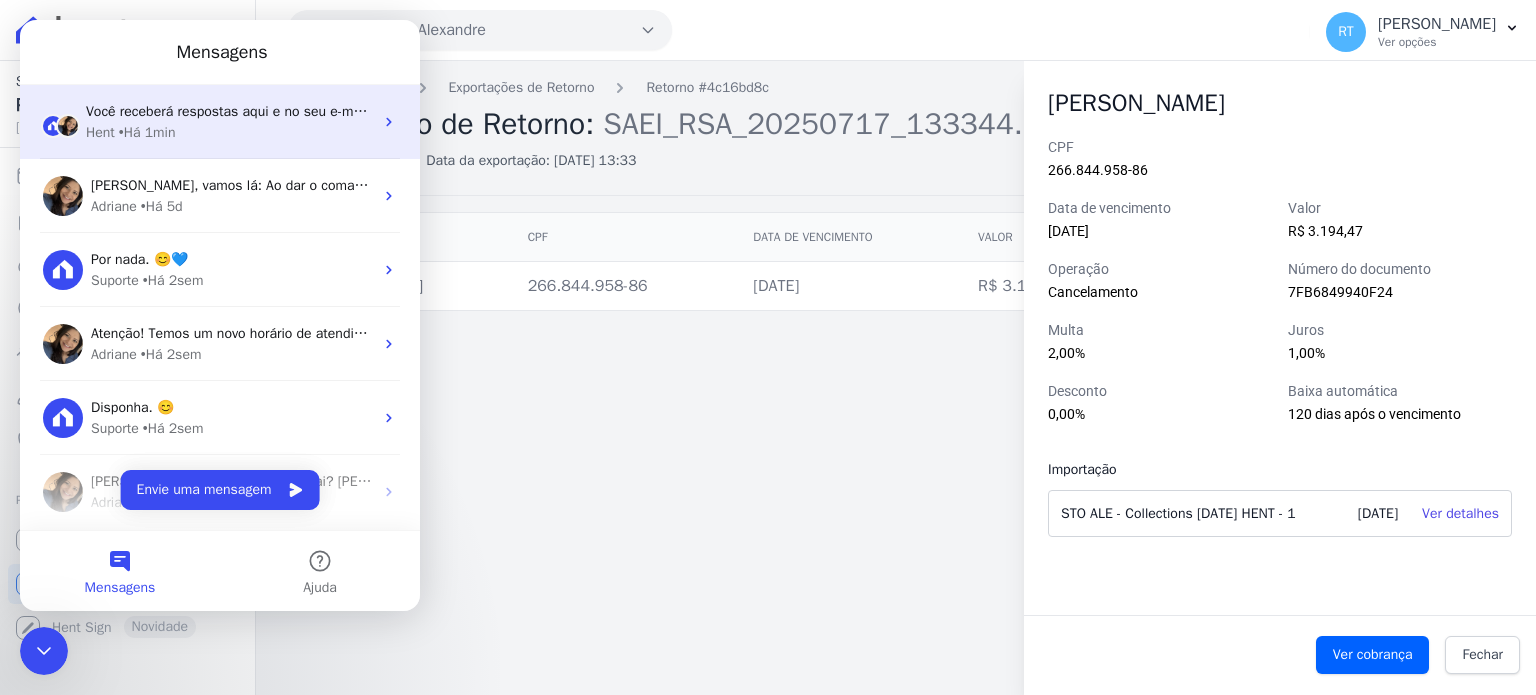 click on "Você receberá respostas aqui e no seu e-mail: ✉️ [PERSON_NAME][EMAIL_ADDRESS][DOMAIN_NAME] Nosso tempo de resposta habitual 🕒 menos de 30 minutos" at bounding box center [589, 111] 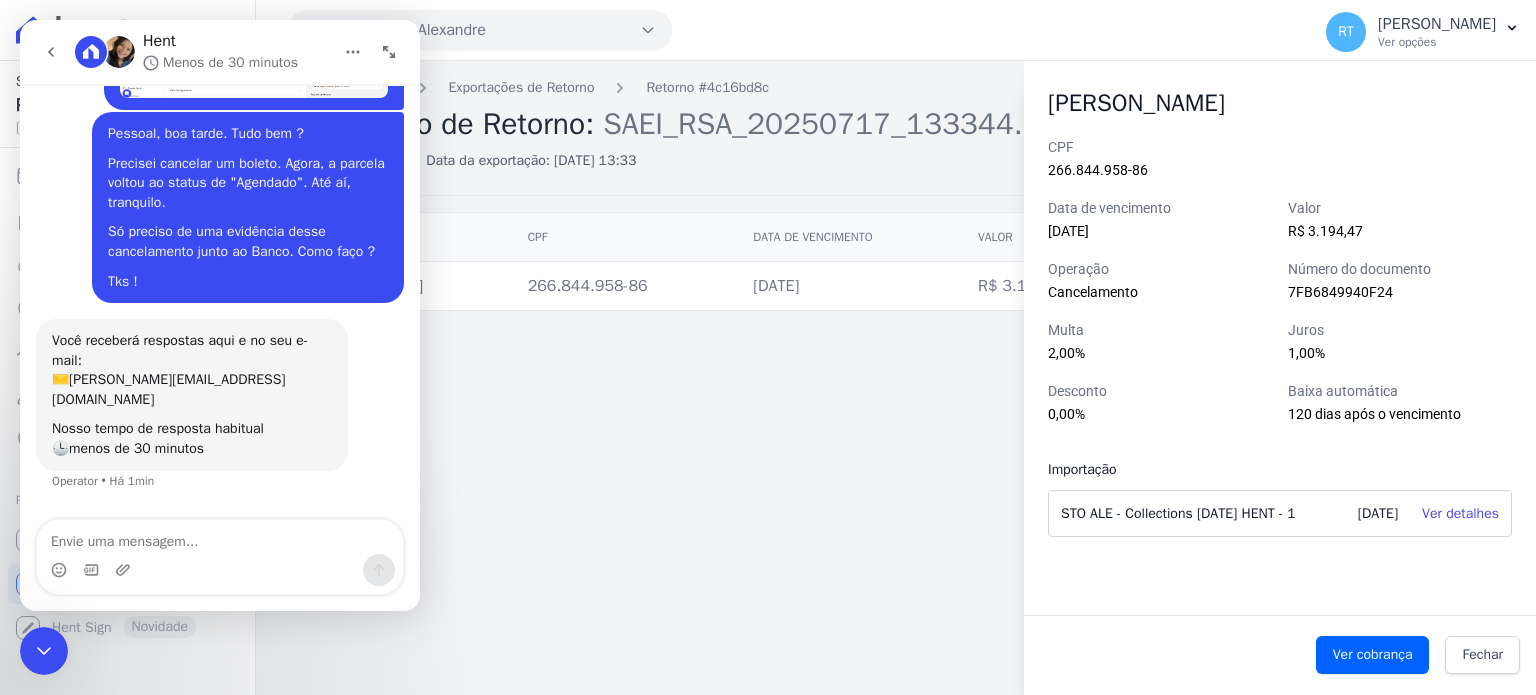 scroll, scrollTop: 169, scrollLeft: 0, axis: vertical 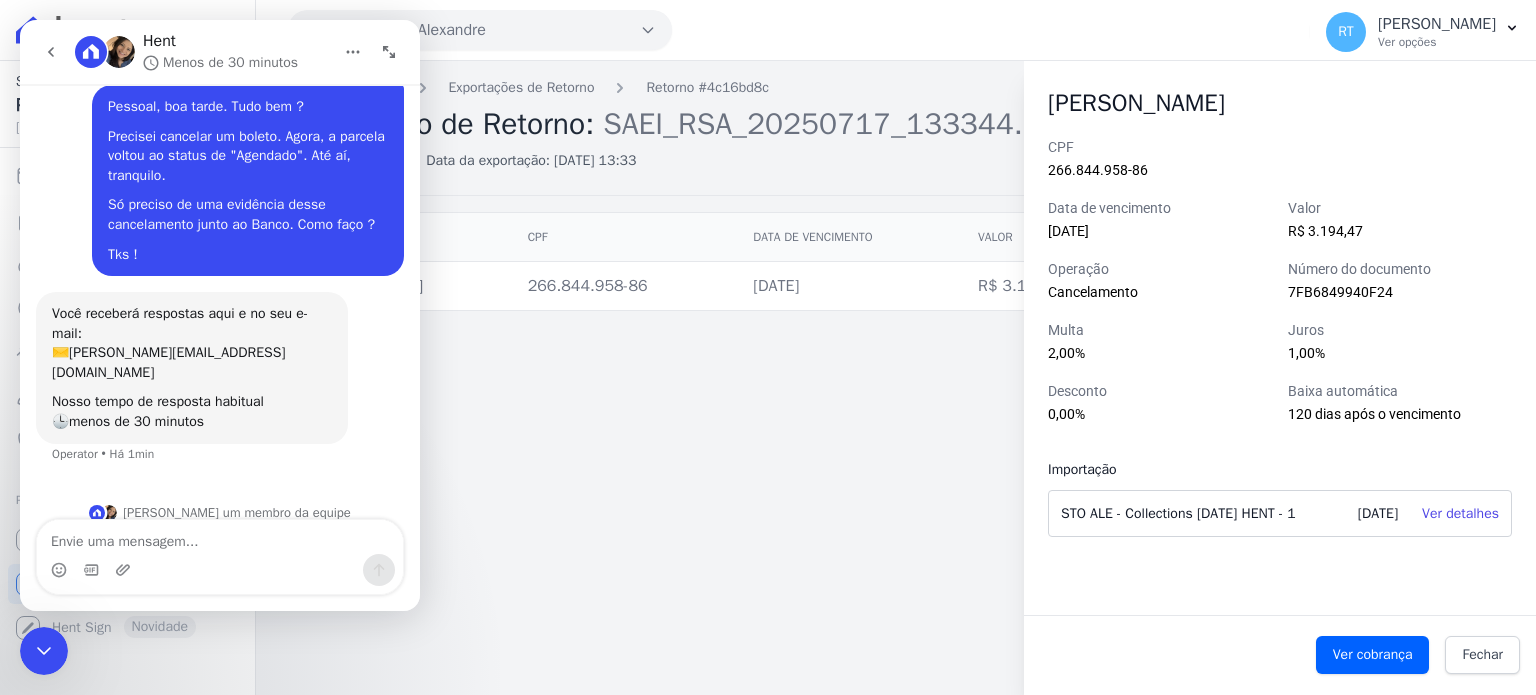 click at bounding box center (220, 570) 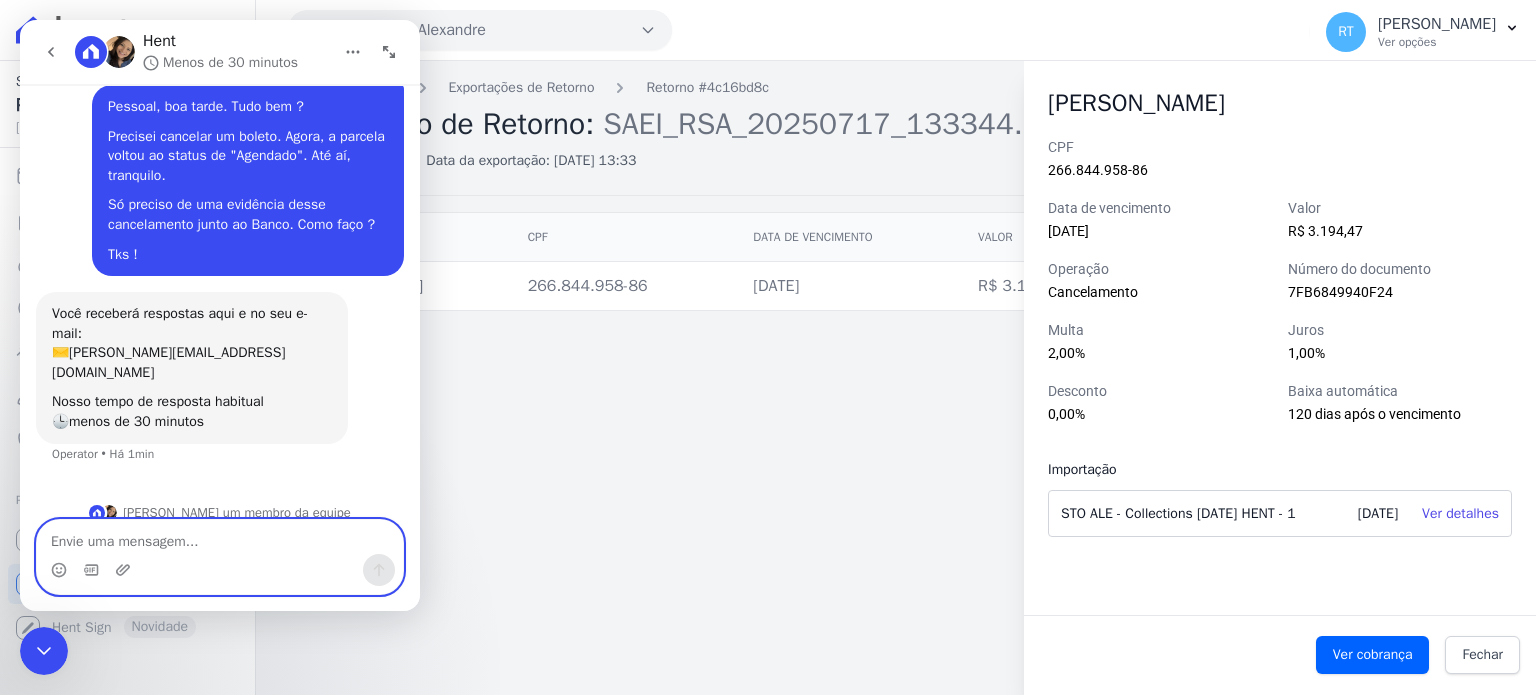 click at bounding box center (220, 537) 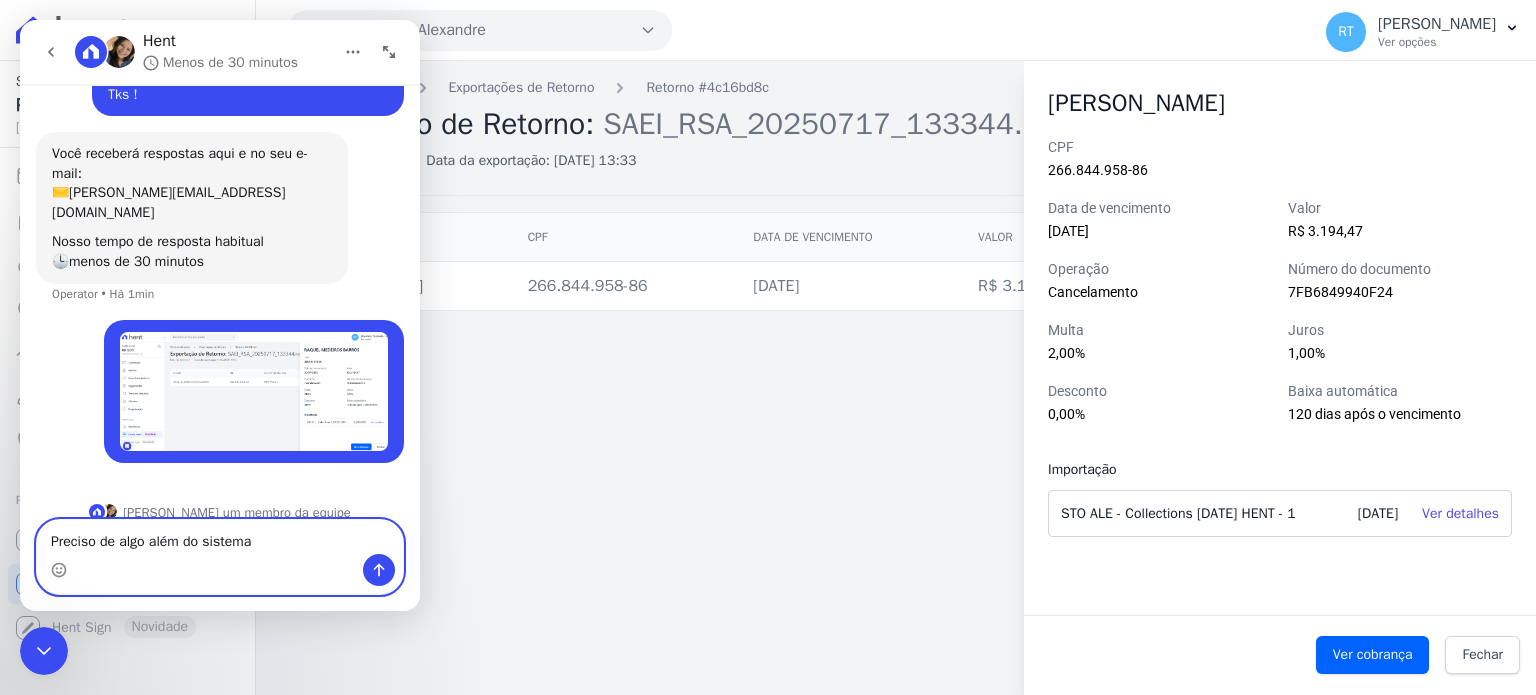 type on "Preciso de algo além do sistema." 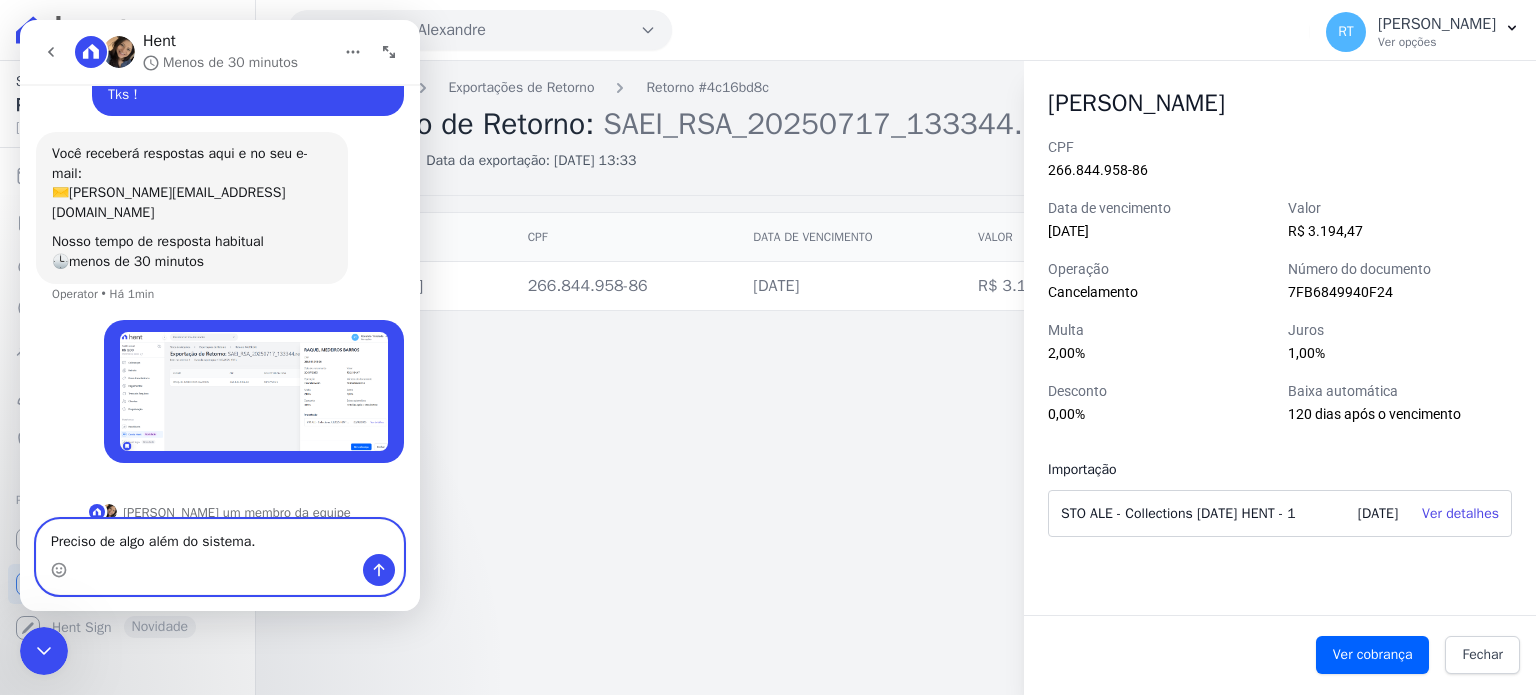 type 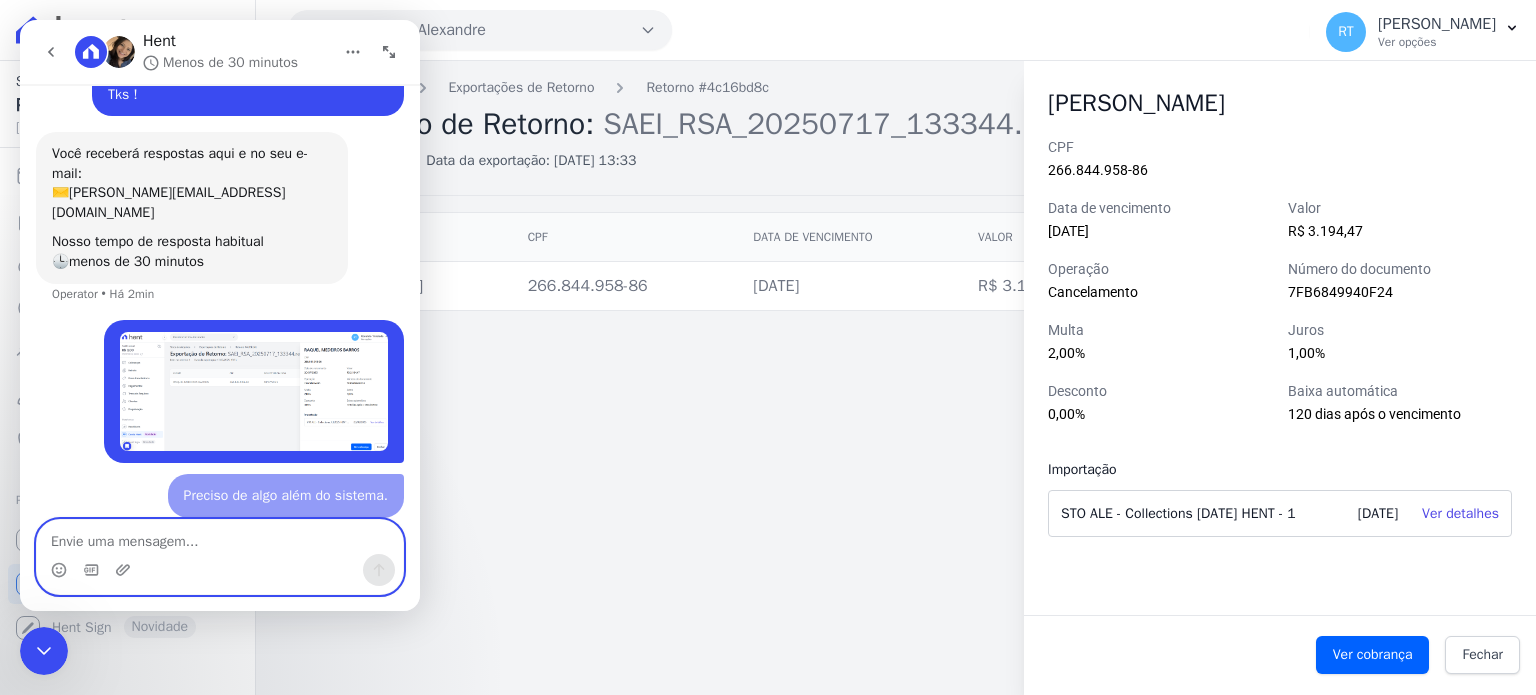scroll, scrollTop: 375, scrollLeft: 0, axis: vertical 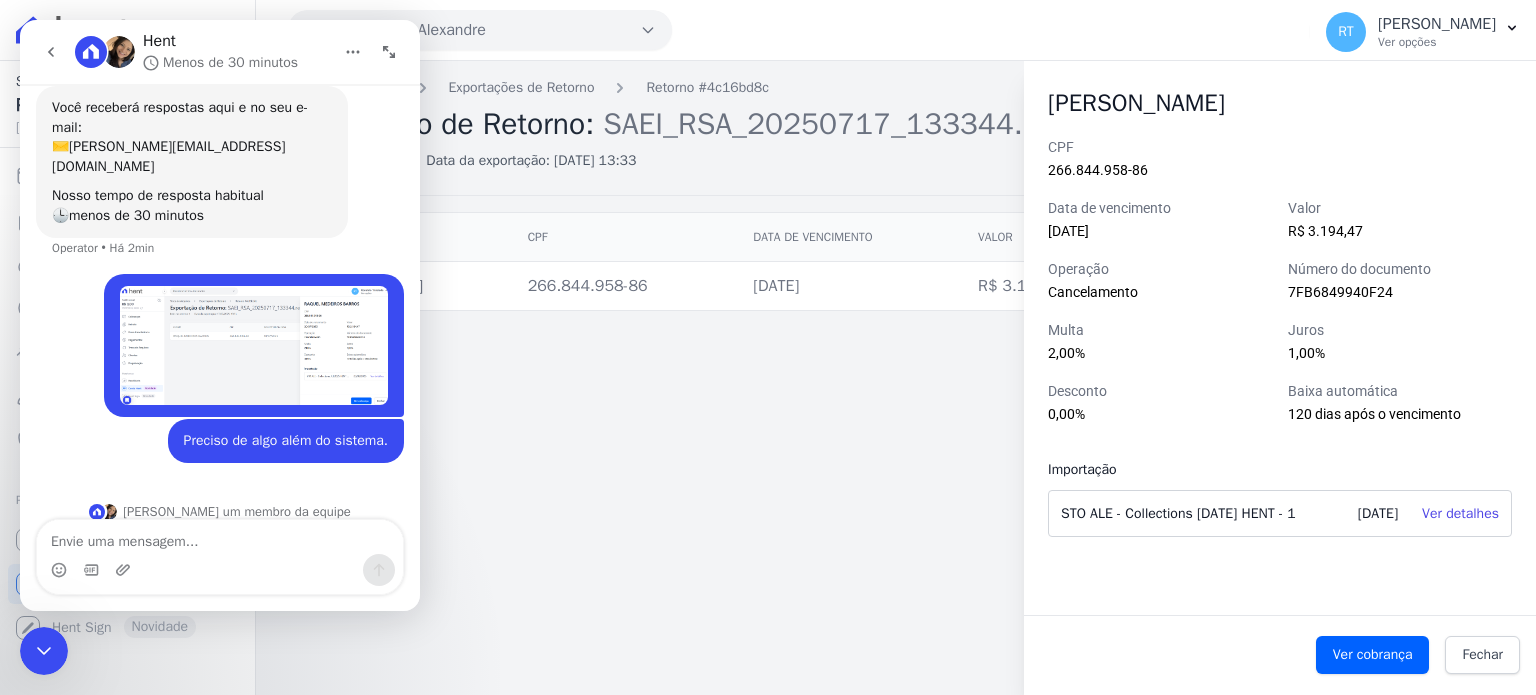 click at bounding box center [254, 346] 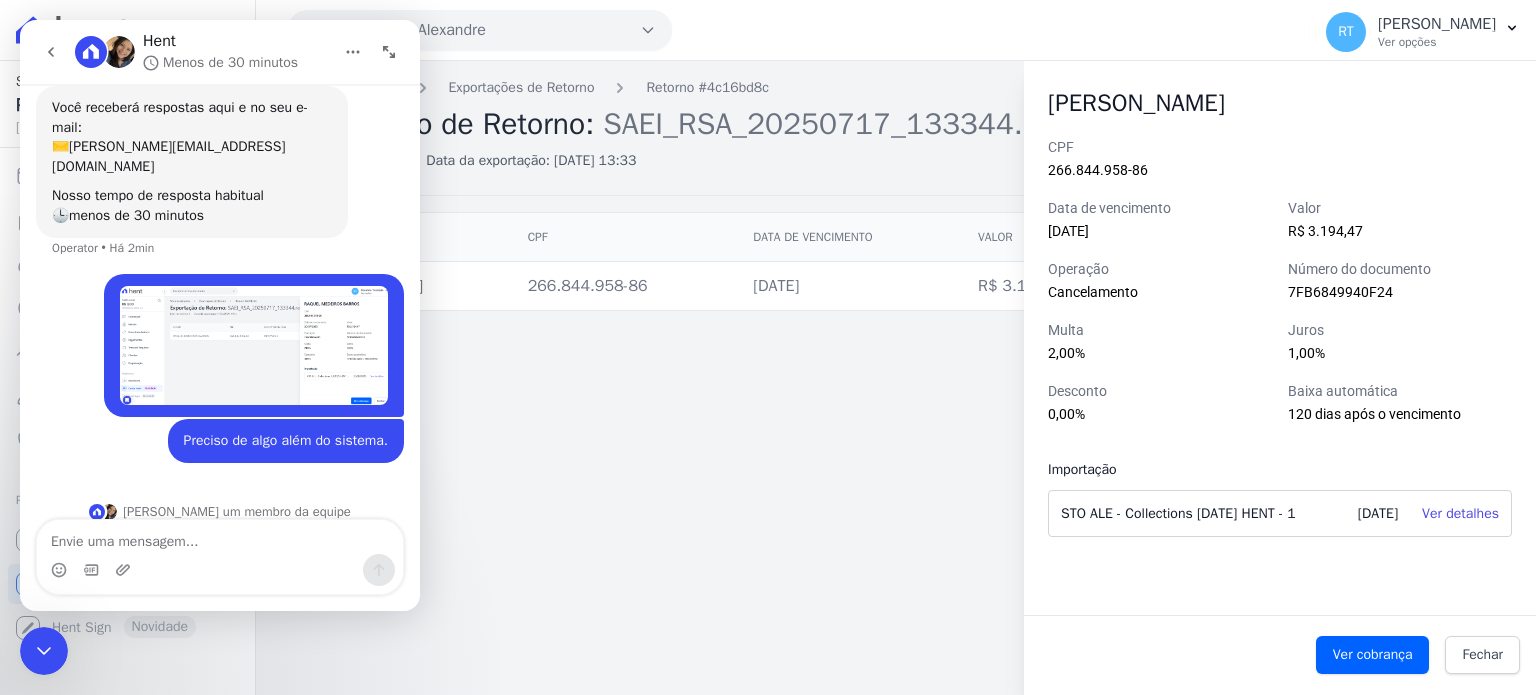 scroll, scrollTop: 0, scrollLeft: 0, axis: both 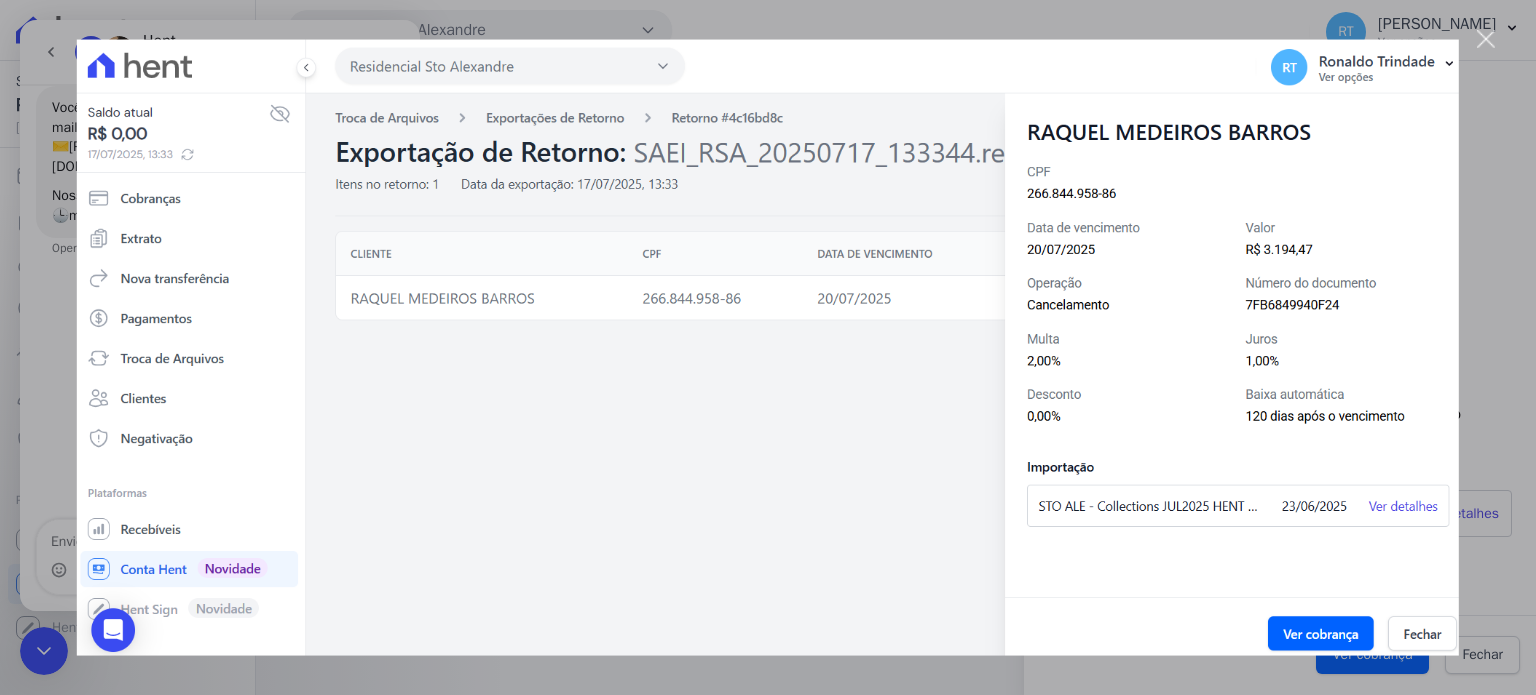click at bounding box center [1486, 39] 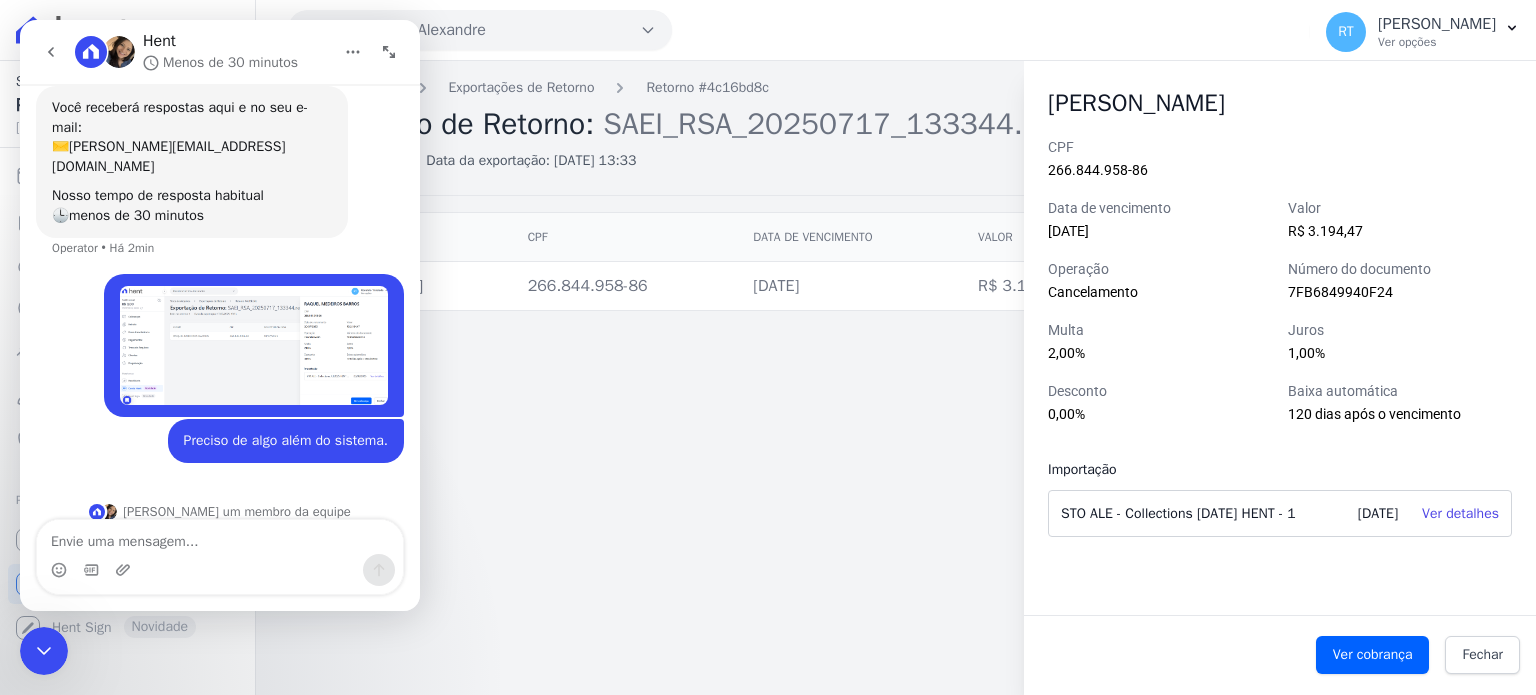 click 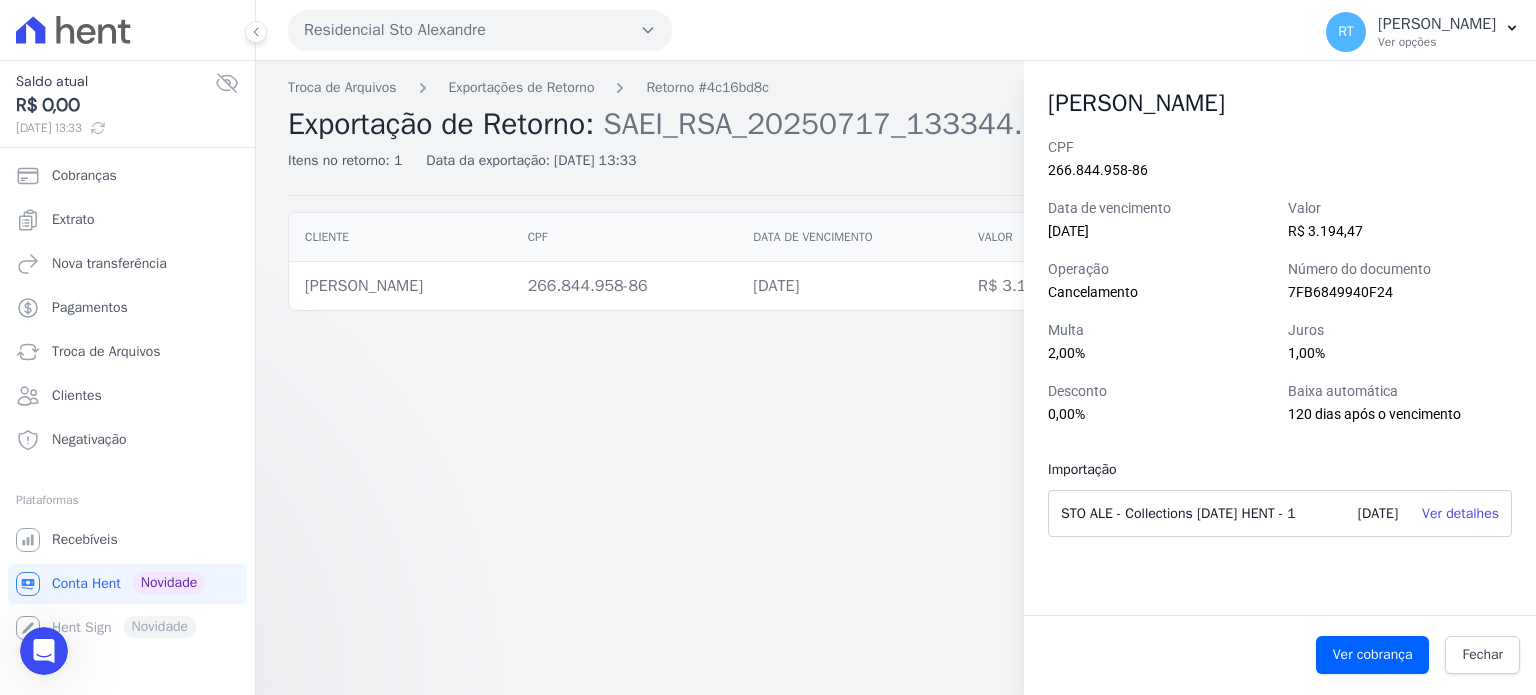 scroll, scrollTop: 0, scrollLeft: 0, axis: both 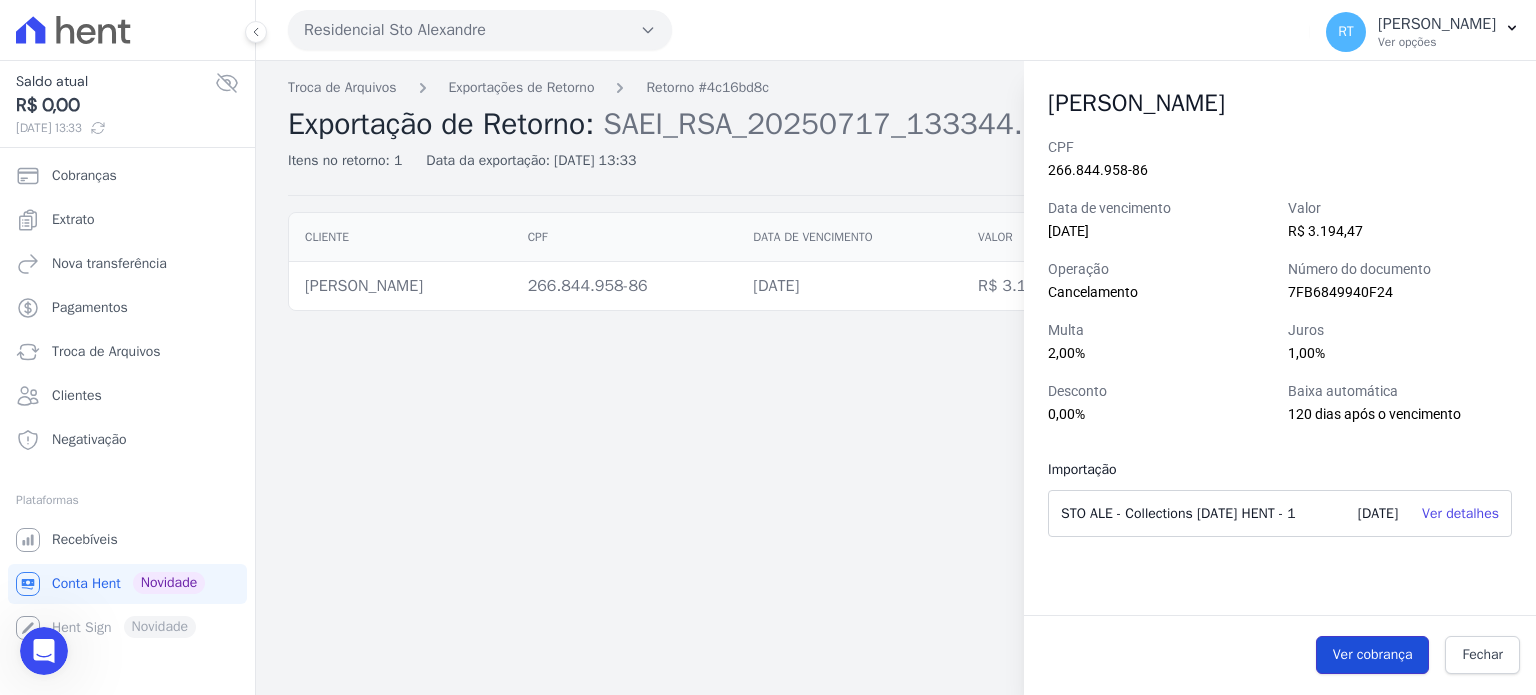 click on "Ver cobrança" at bounding box center [1373, 655] 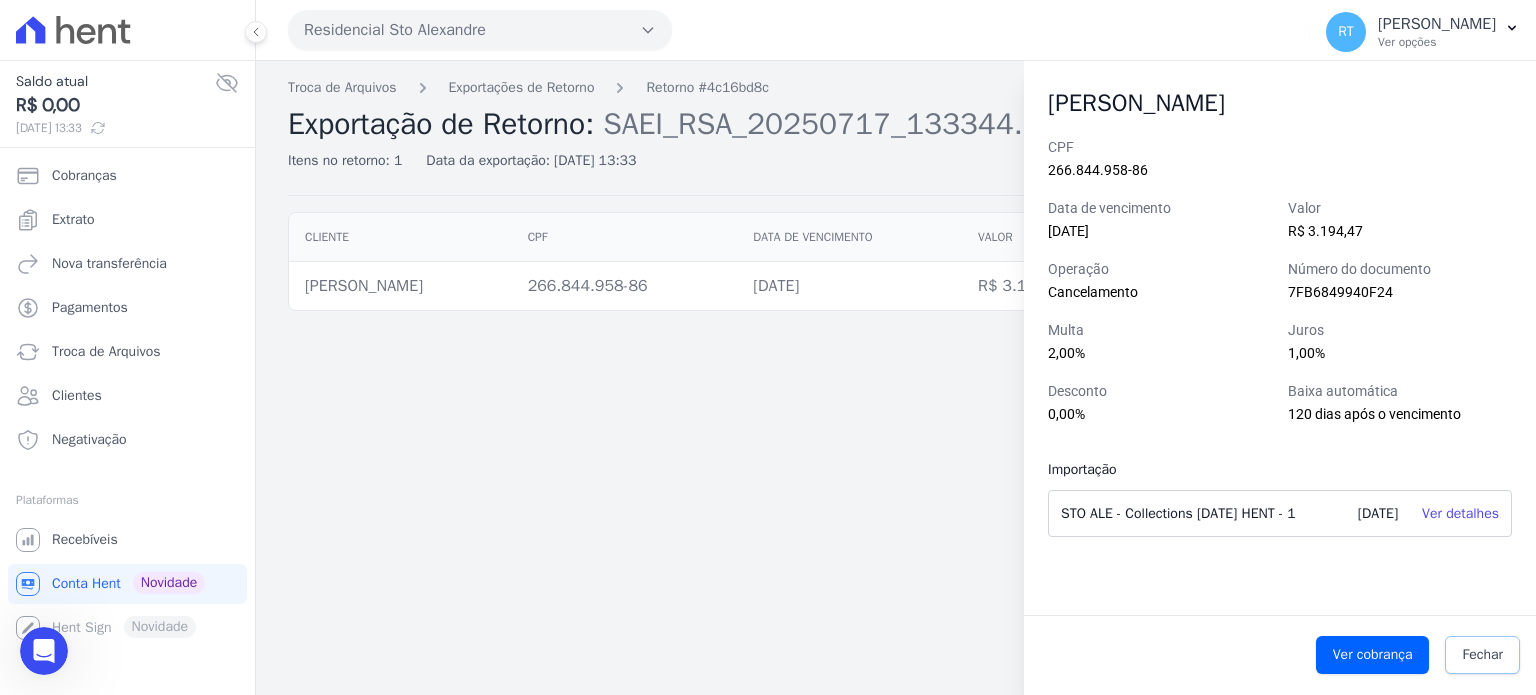click on "Fechar" at bounding box center [1482, 655] 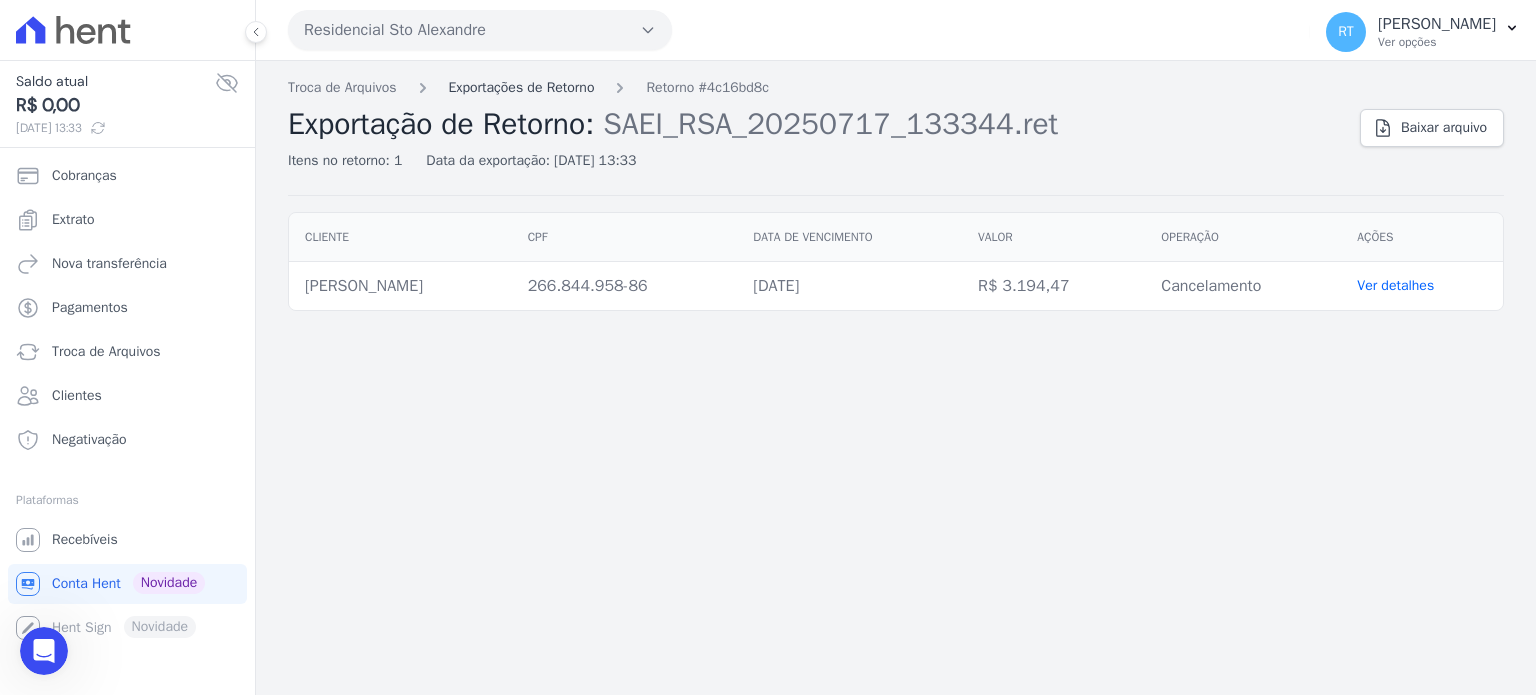 click on "Exportações de Retorno" at bounding box center [522, 87] 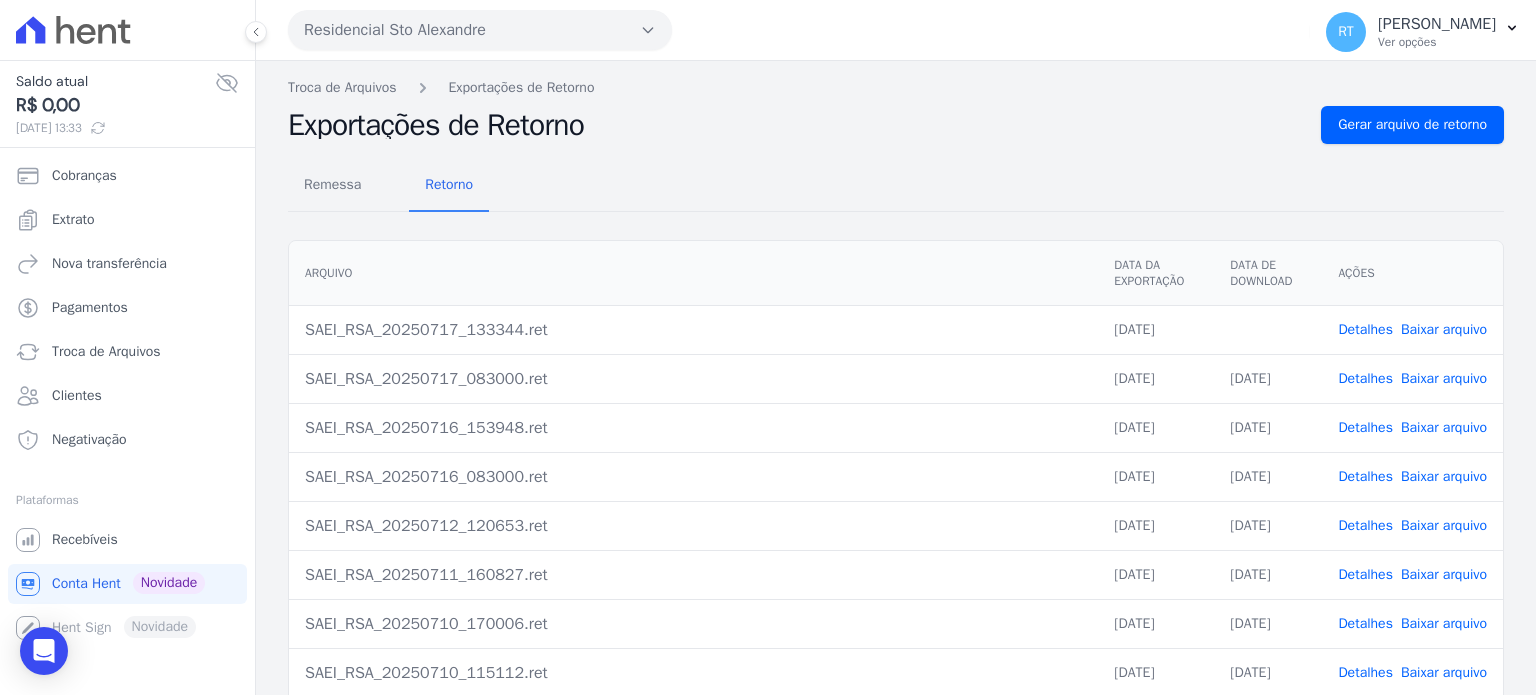 click on "Detalhes" at bounding box center [1365, 329] 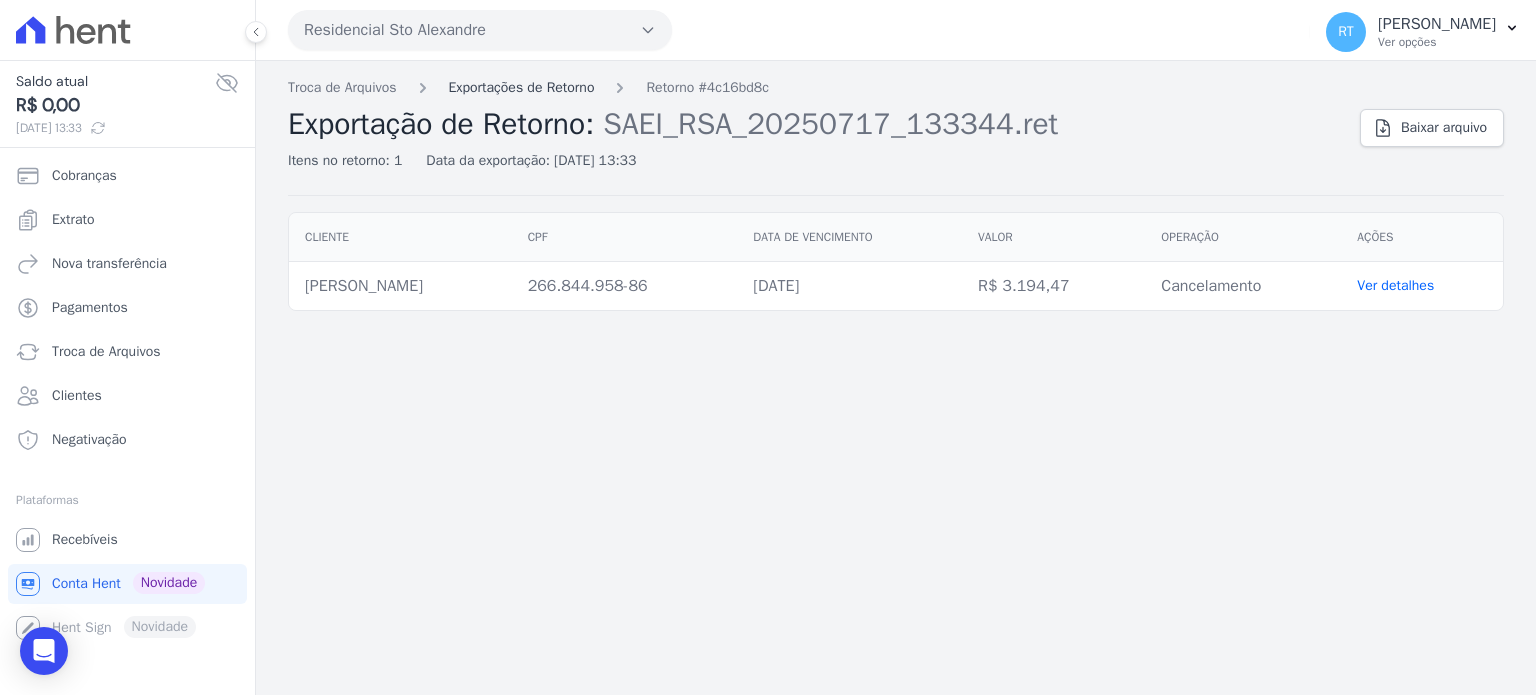 click on "Exportações de Retorno" at bounding box center [522, 87] 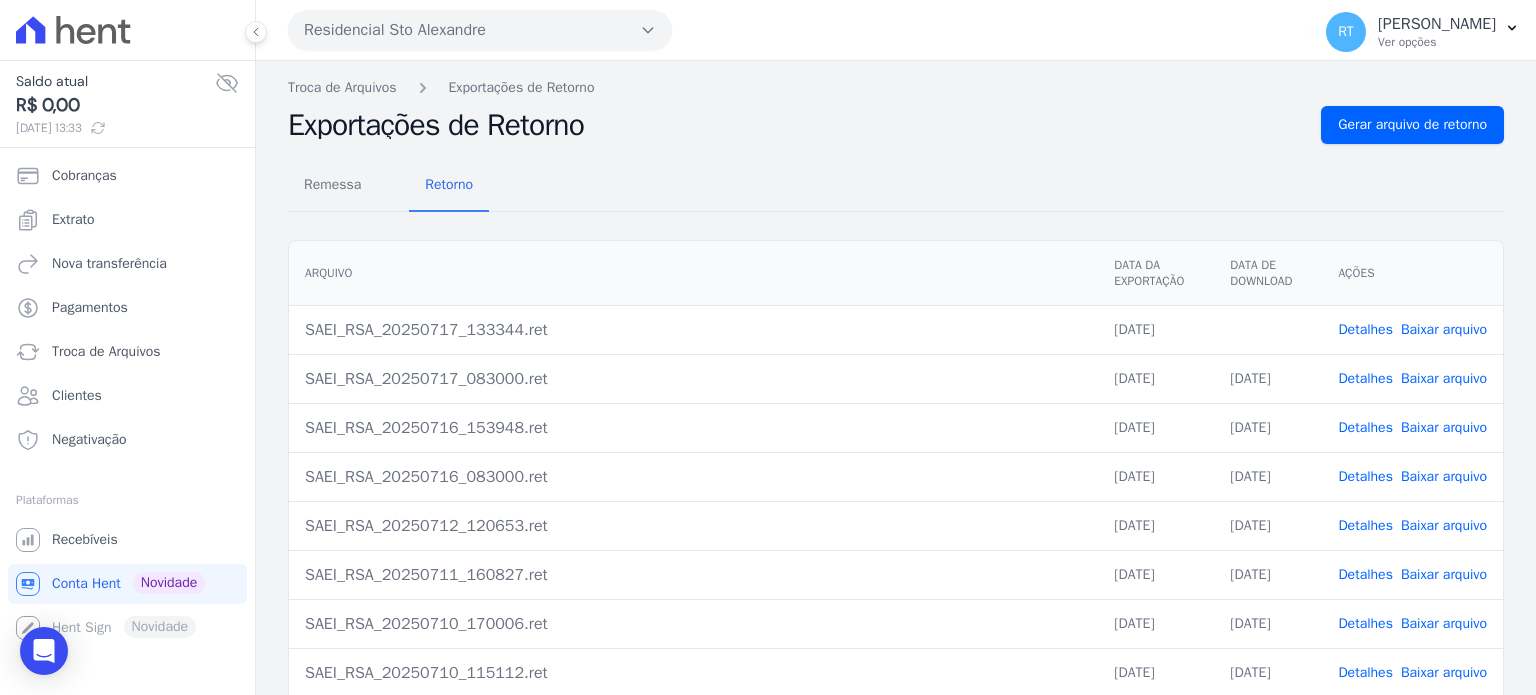 click on "Baixar arquivo" at bounding box center (1444, 329) 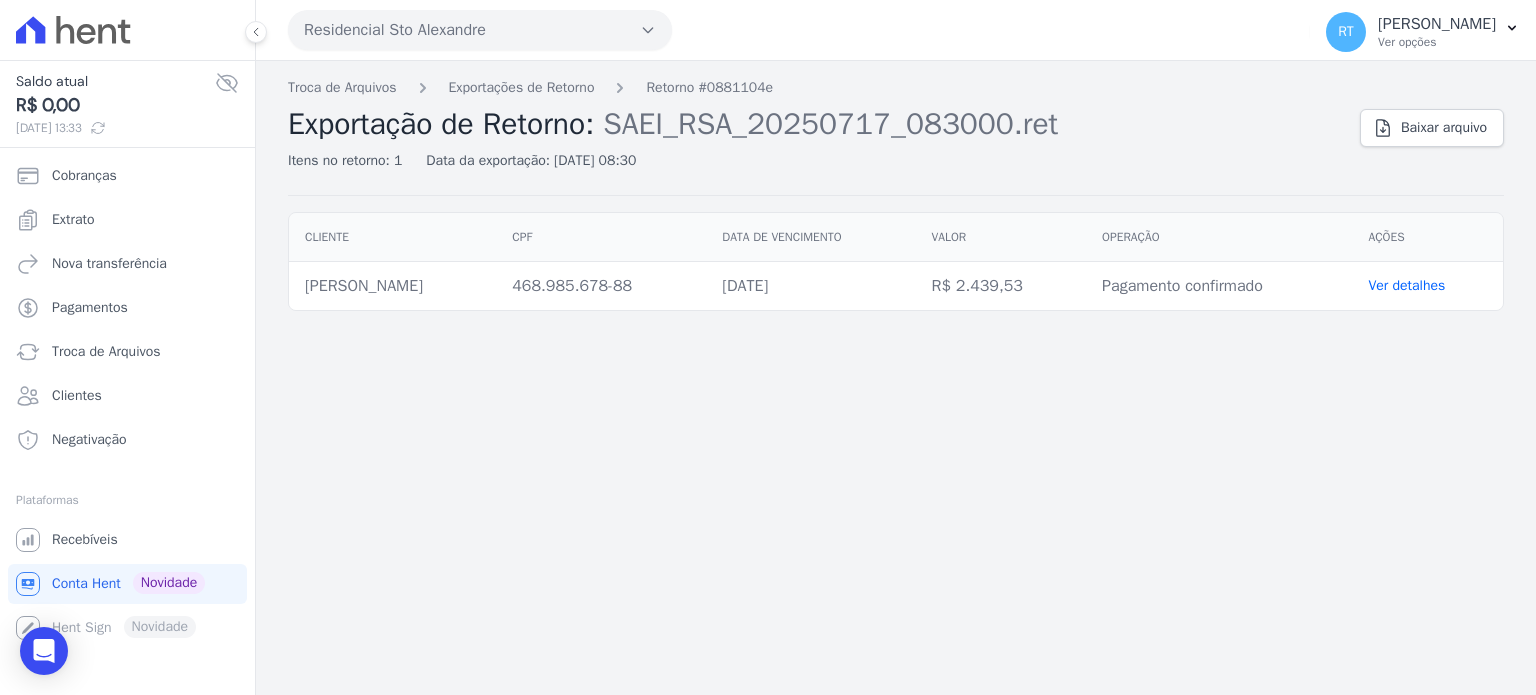 click on "Ver detalhes" at bounding box center [1406, 285] 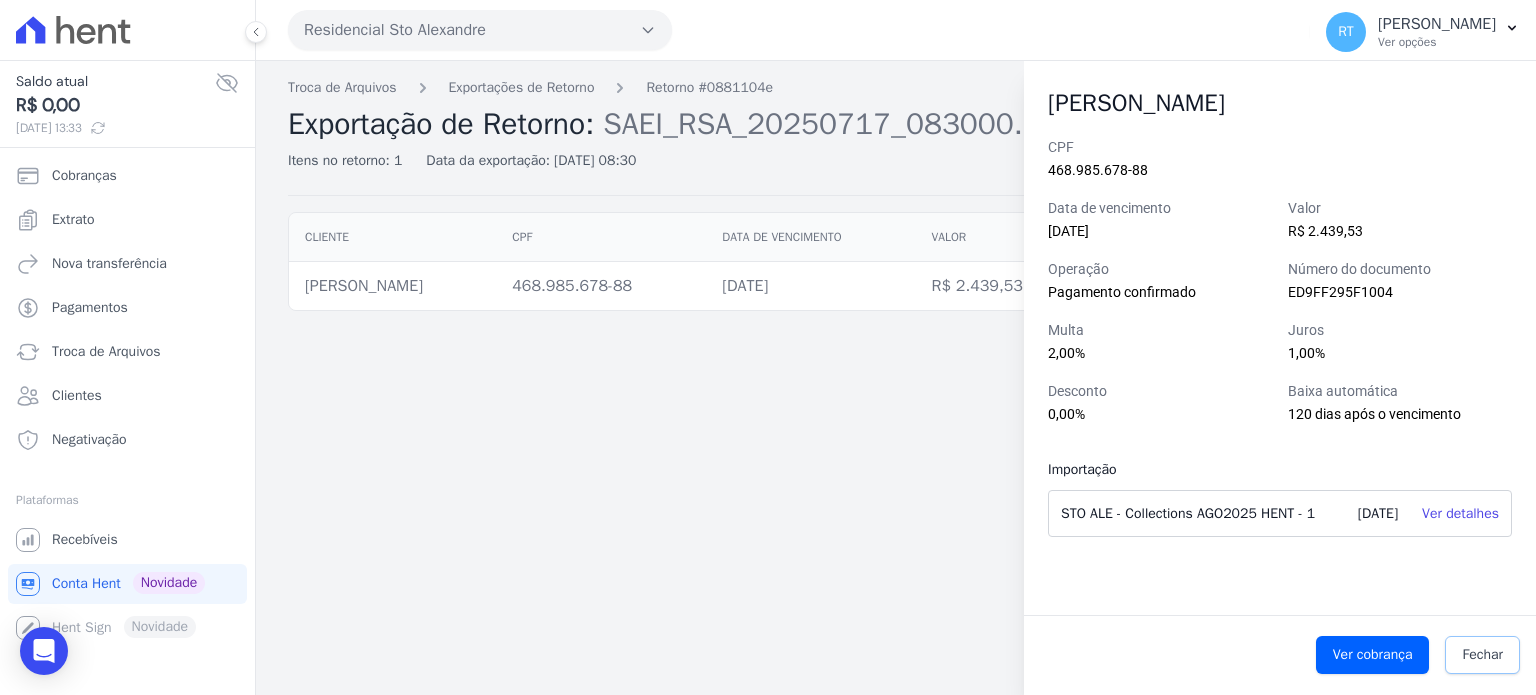 click on "Fechar" at bounding box center (1482, 655) 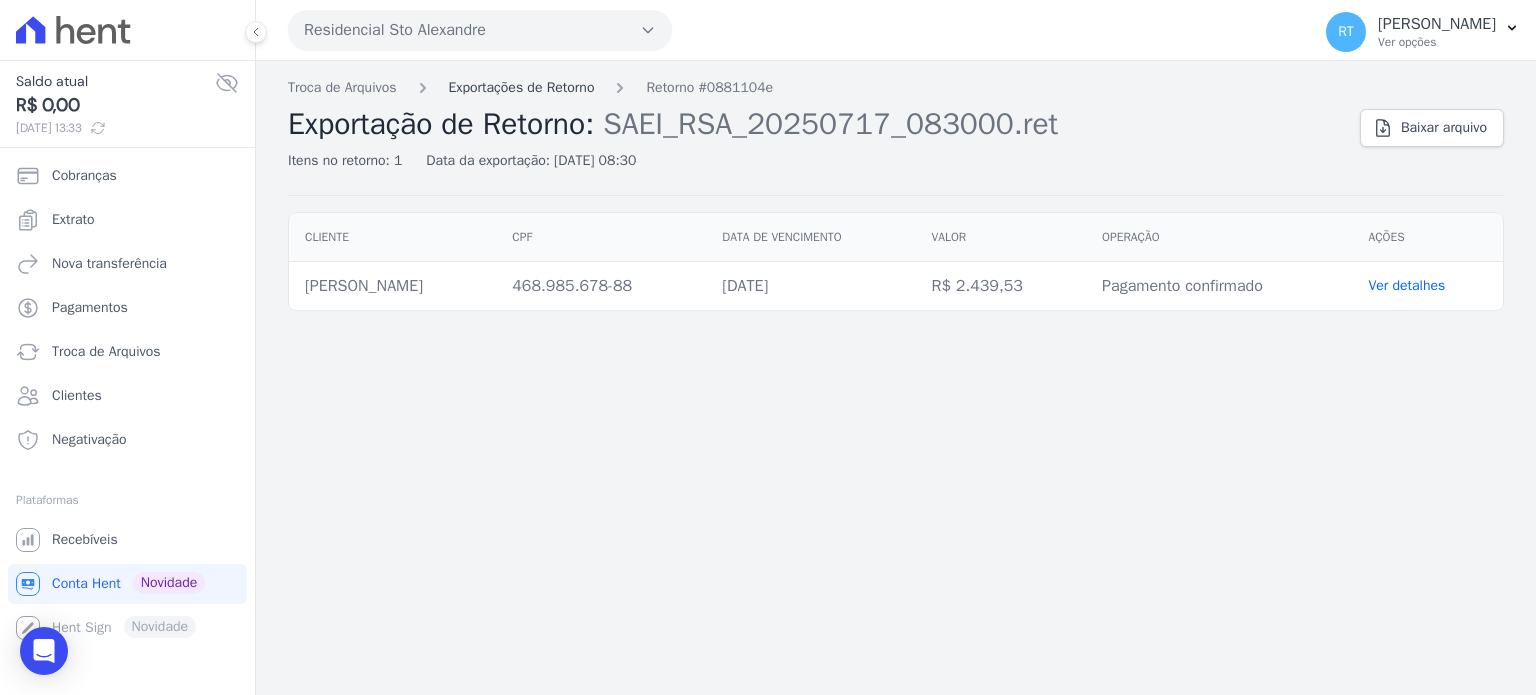 click on "Exportações de Retorno" at bounding box center [522, 87] 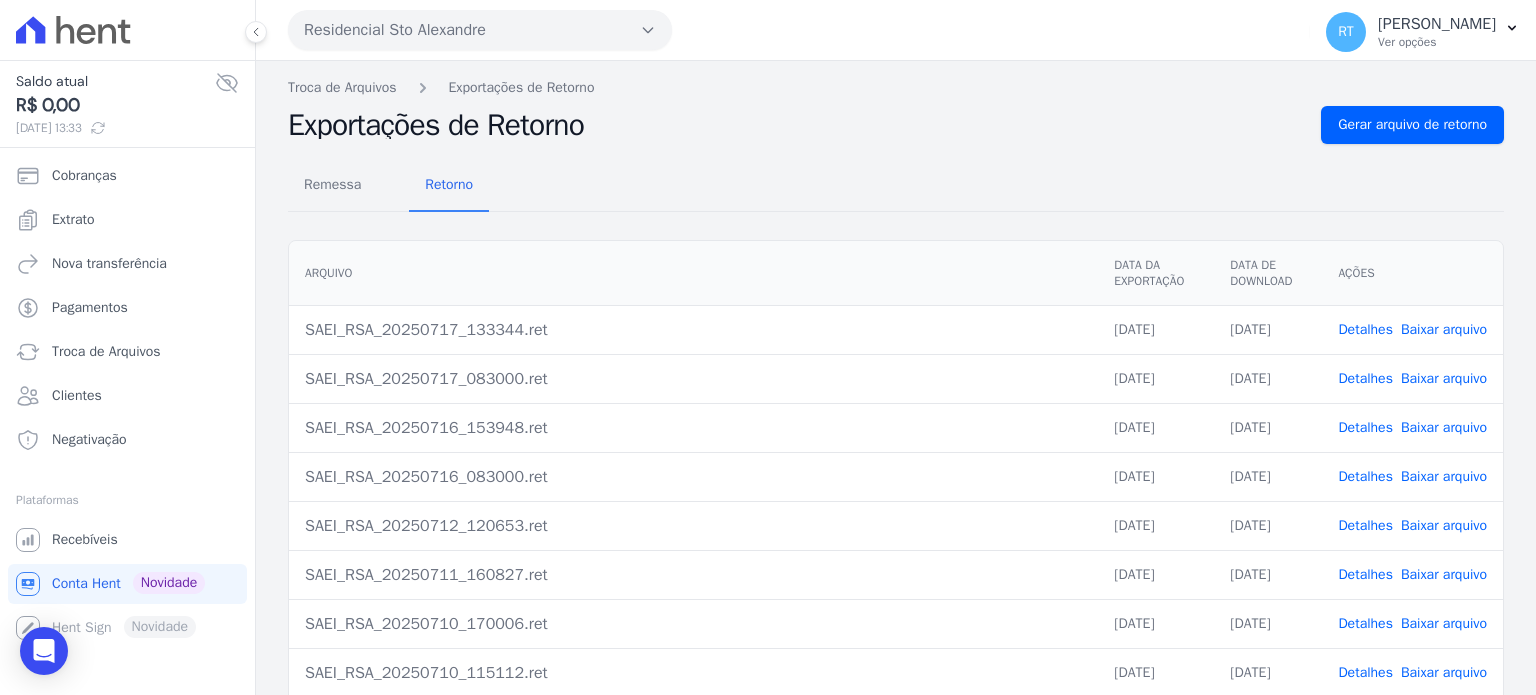 click on "Detalhes" at bounding box center [1365, 329] 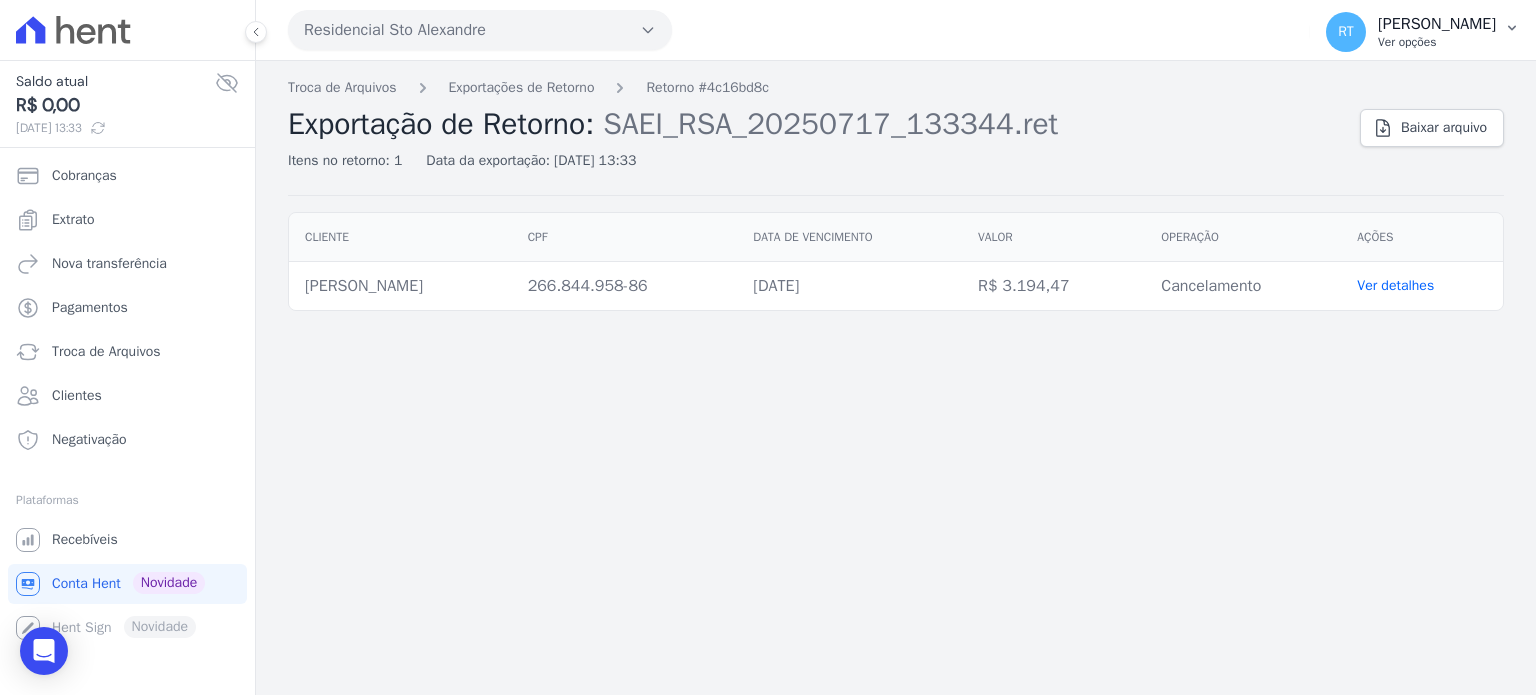 click on "[PERSON_NAME]" at bounding box center [1437, 24] 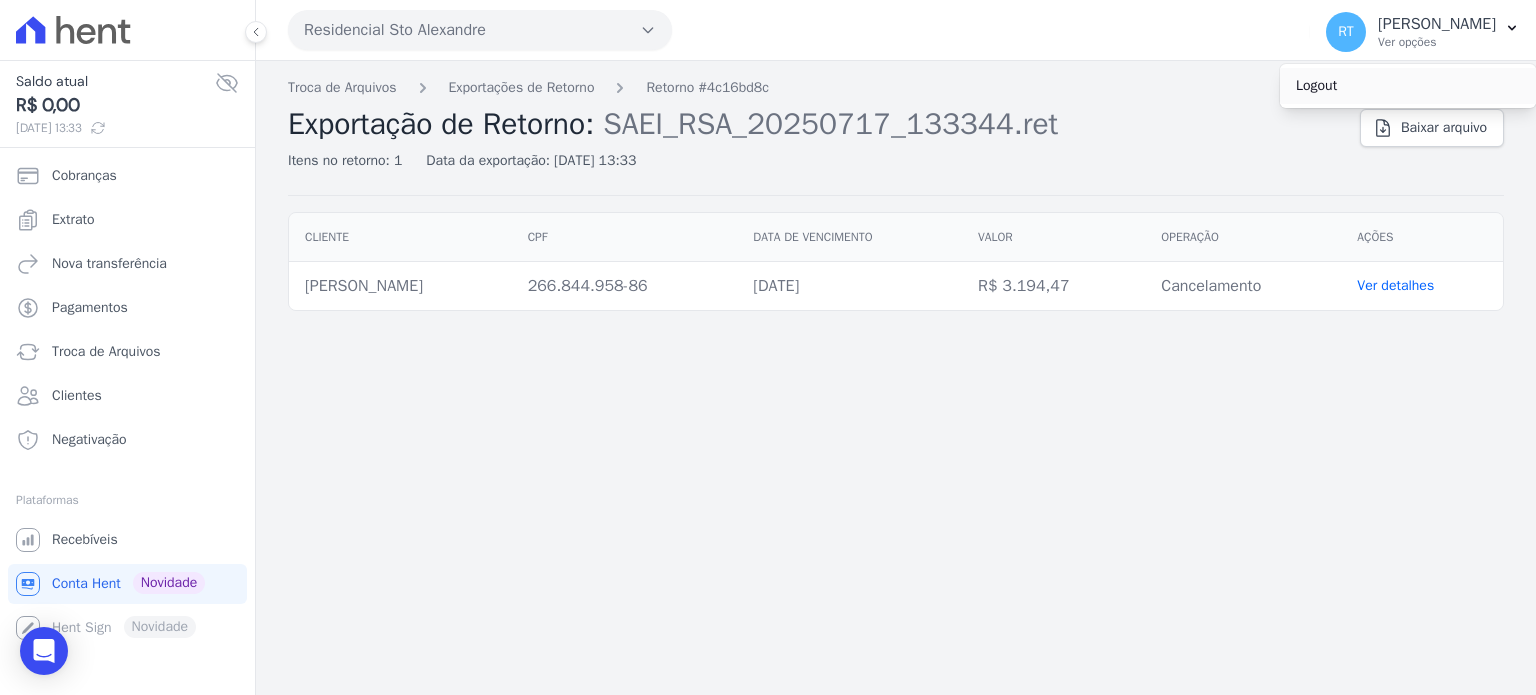 click on "Logout" at bounding box center (1408, 86) 